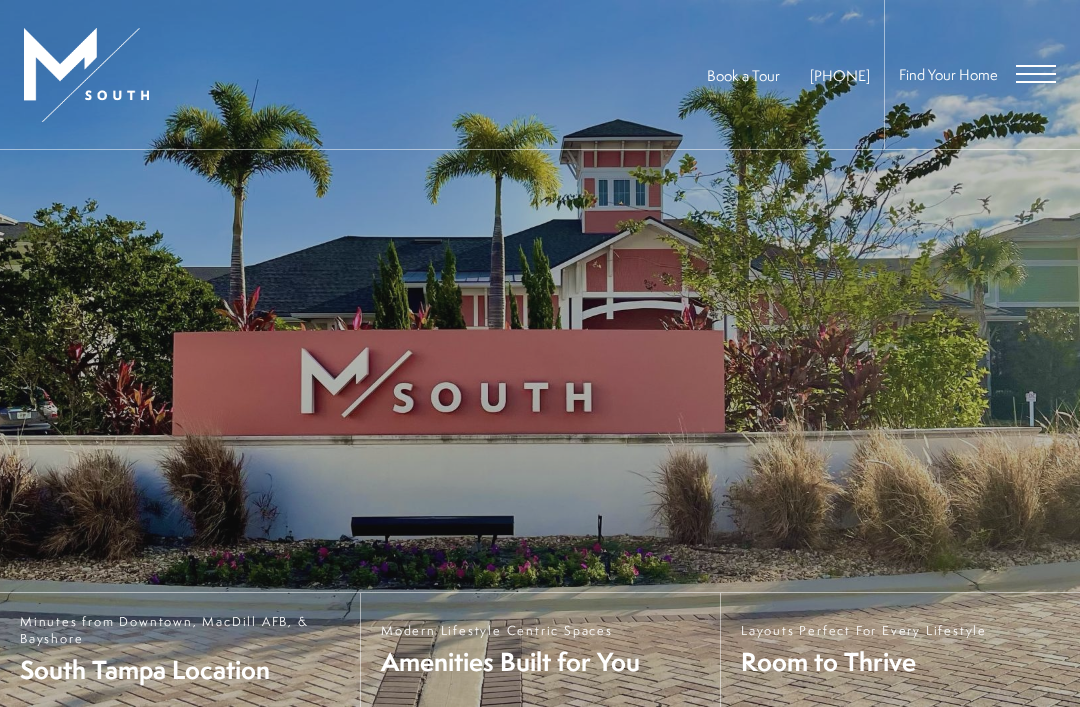 scroll, scrollTop: 0, scrollLeft: 0, axis: both 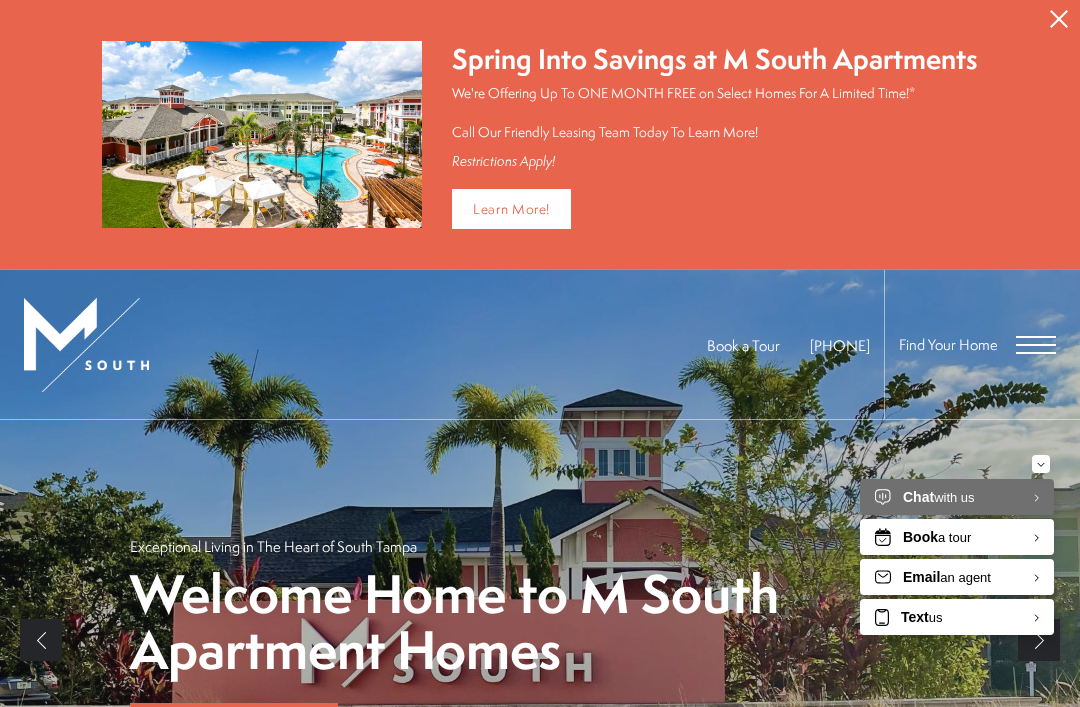 click 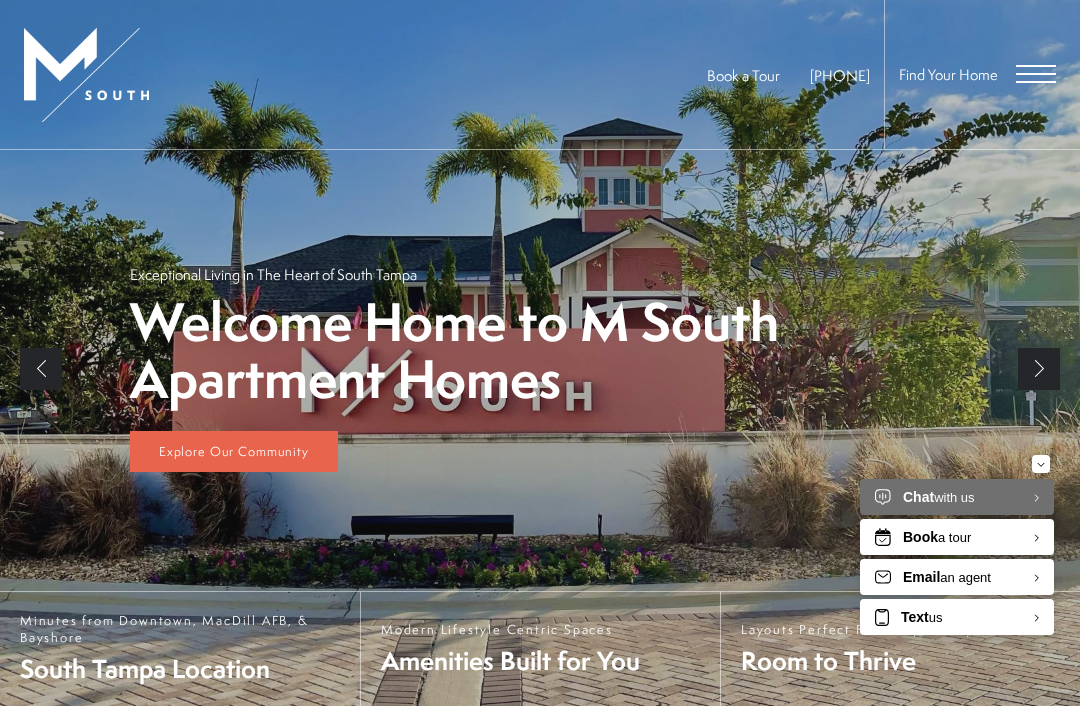 scroll, scrollTop: 0, scrollLeft: 0, axis: both 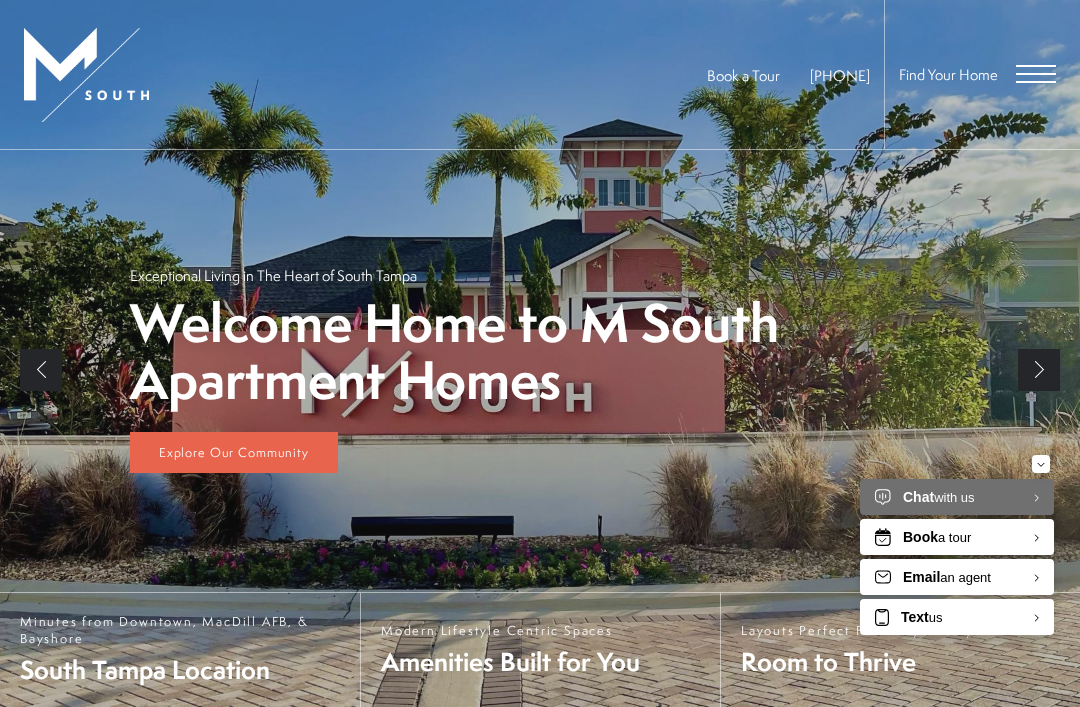 click at bounding box center [1036, 74] 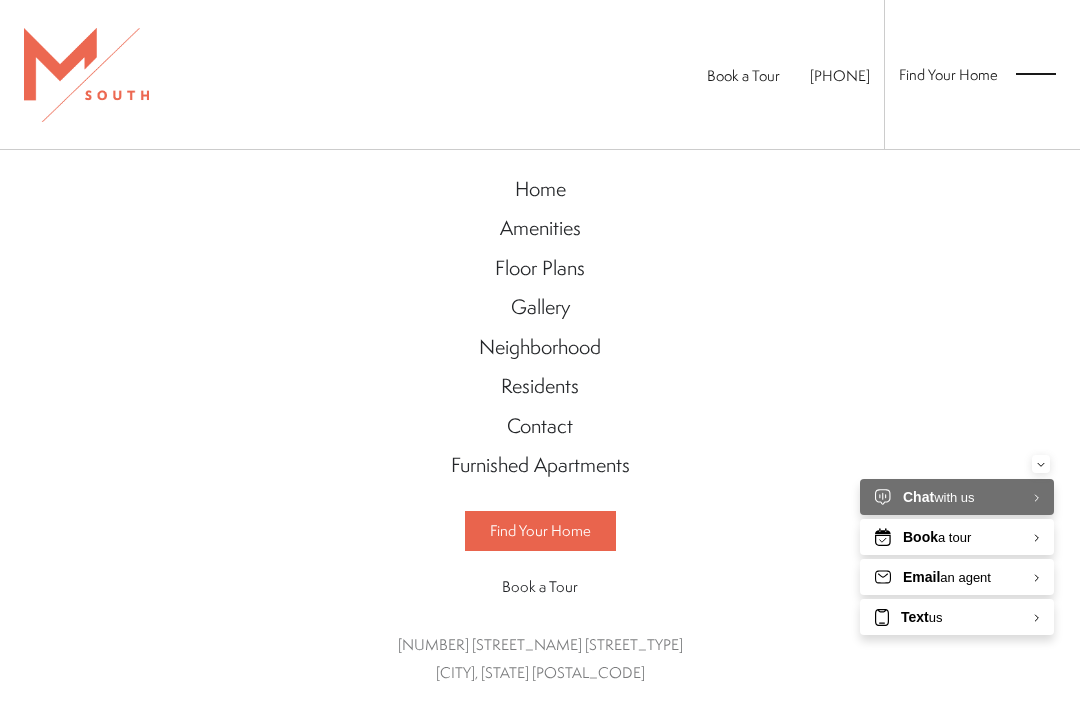 click on "Residents" at bounding box center [540, 385] 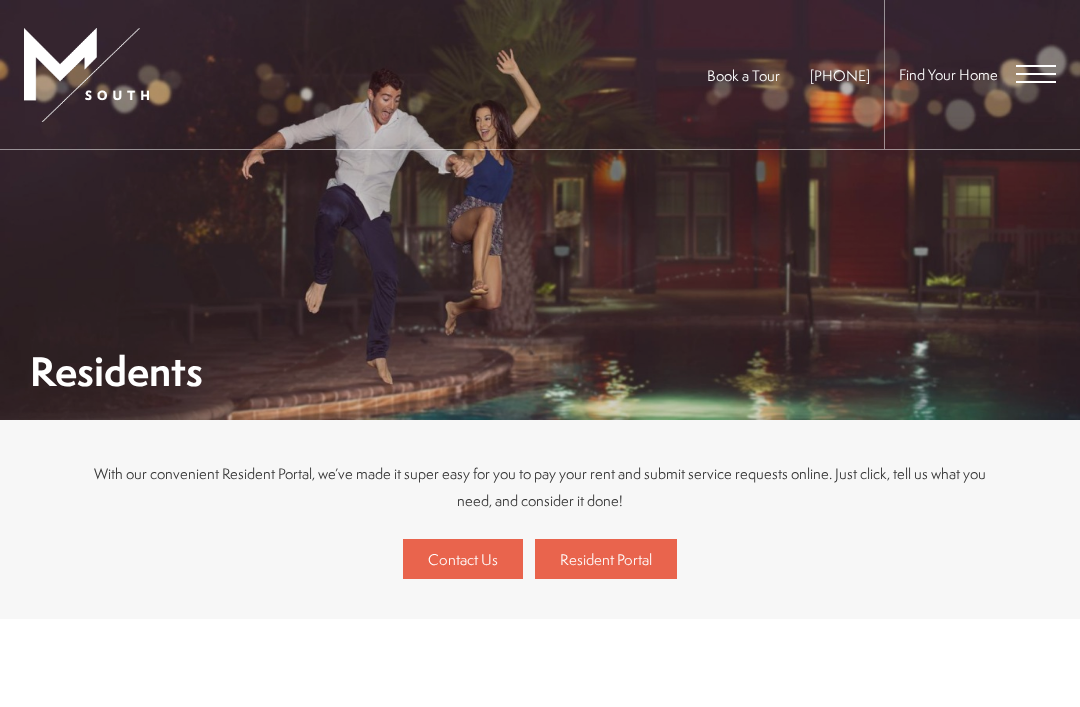 scroll, scrollTop: 0, scrollLeft: 0, axis: both 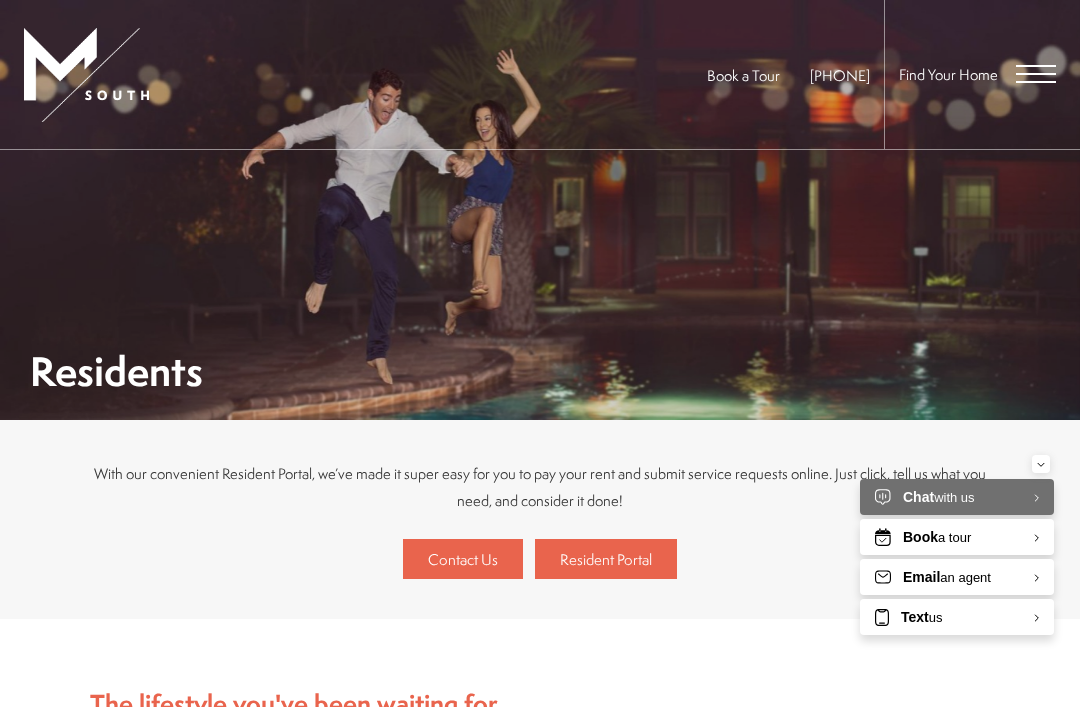 click at bounding box center (1036, 74) 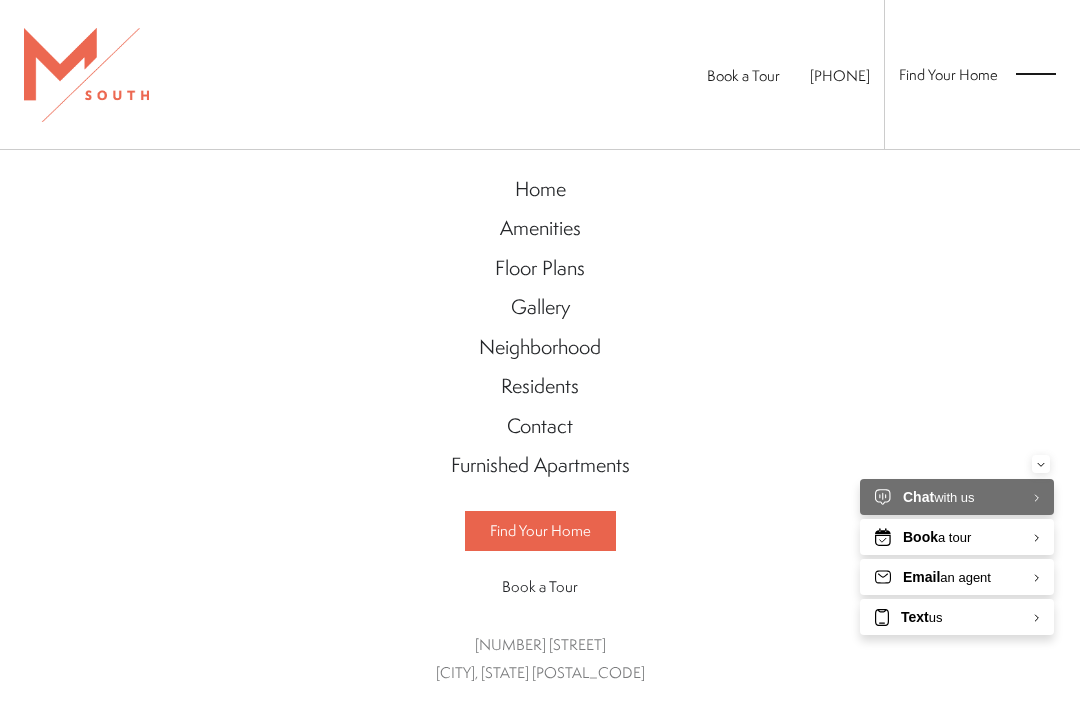 click on "Home" at bounding box center (540, 188) 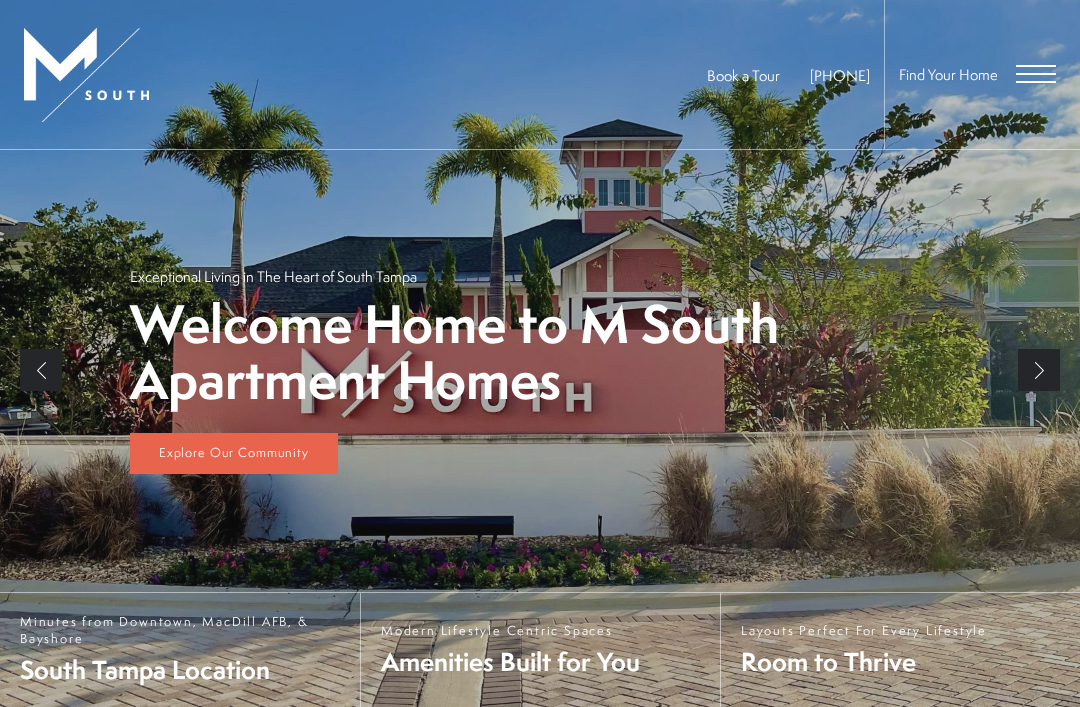 scroll, scrollTop: 0, scrollLeft: 0, axis: both 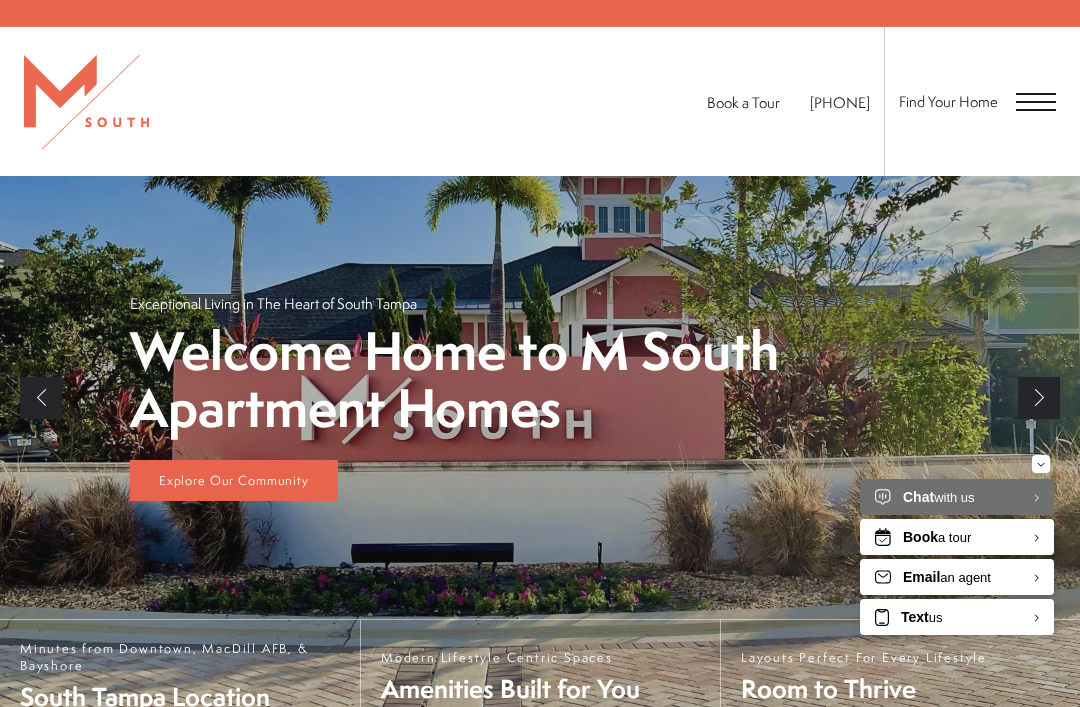 click at bounding box center (1036, 102) 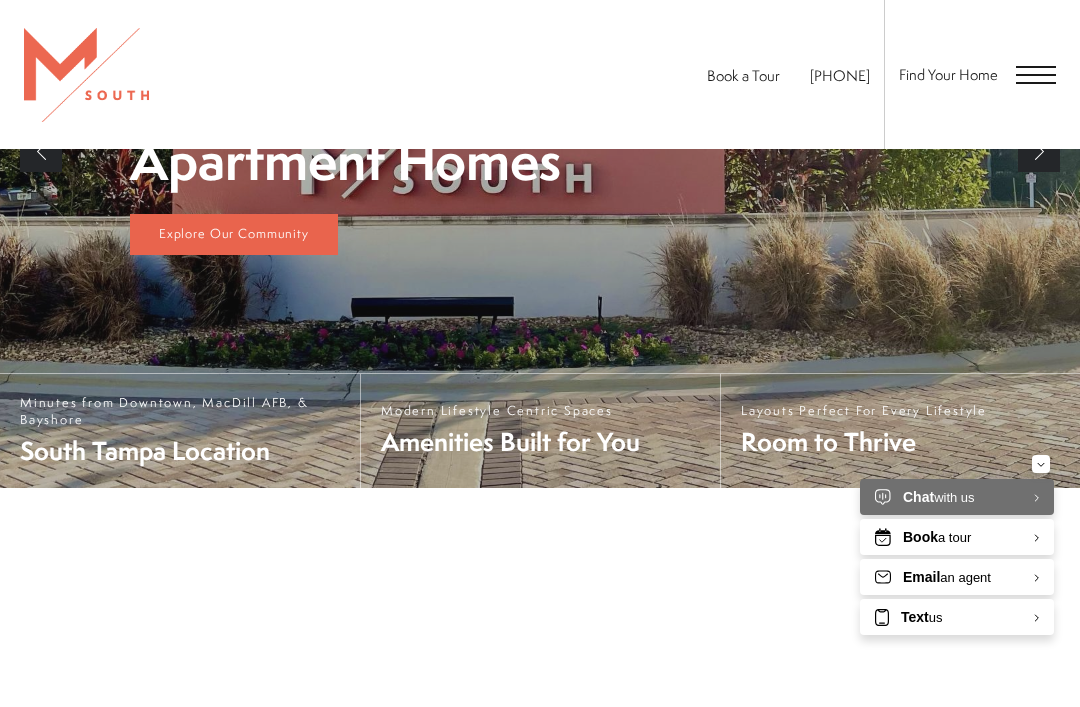 scroll, scrollTop: 0, scrollLeft: 0, axis: both 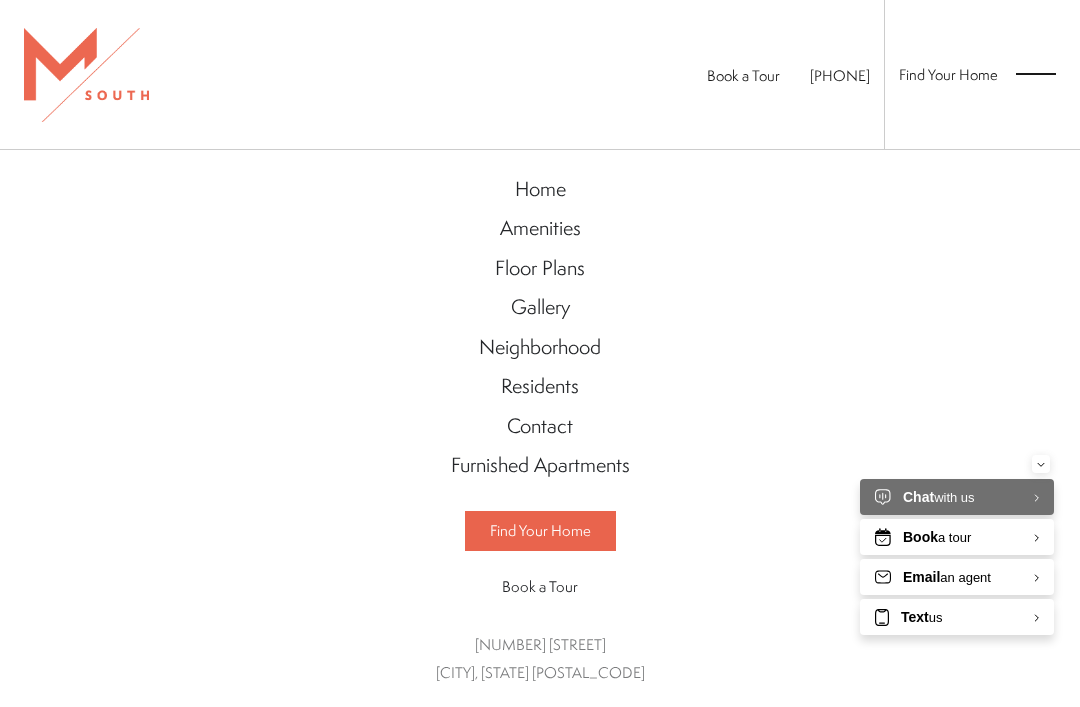 click on "Neighborhood" at bounding box center [540, 346] 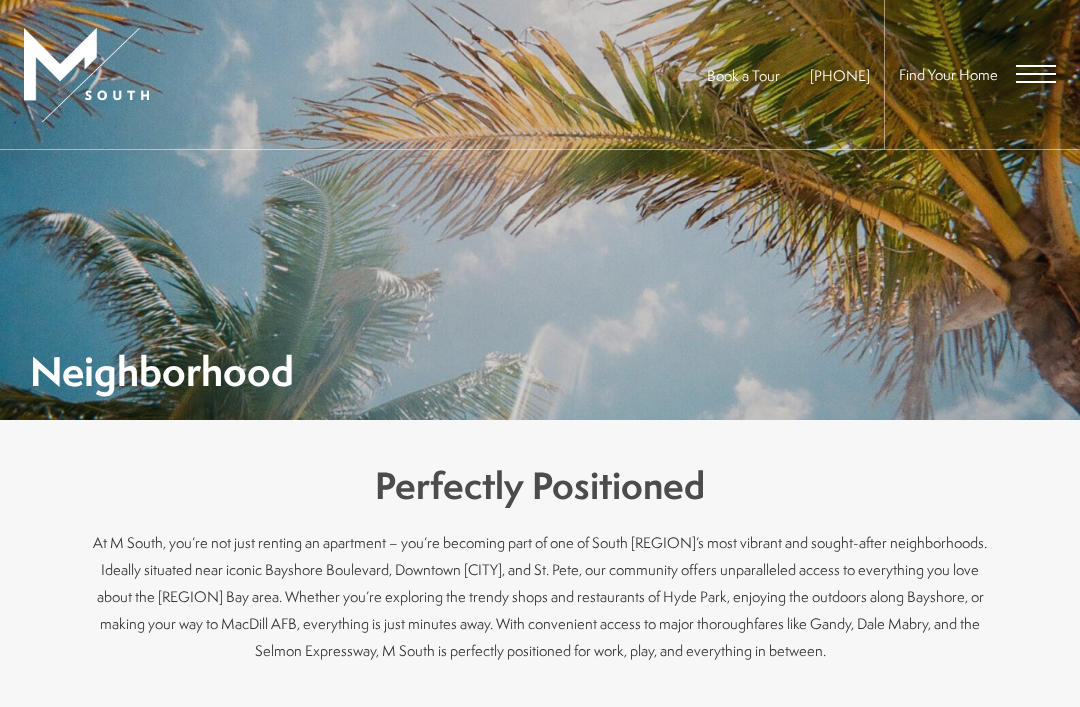 scroll, scrollTop: 0, scrollLeft: 0, axis: both 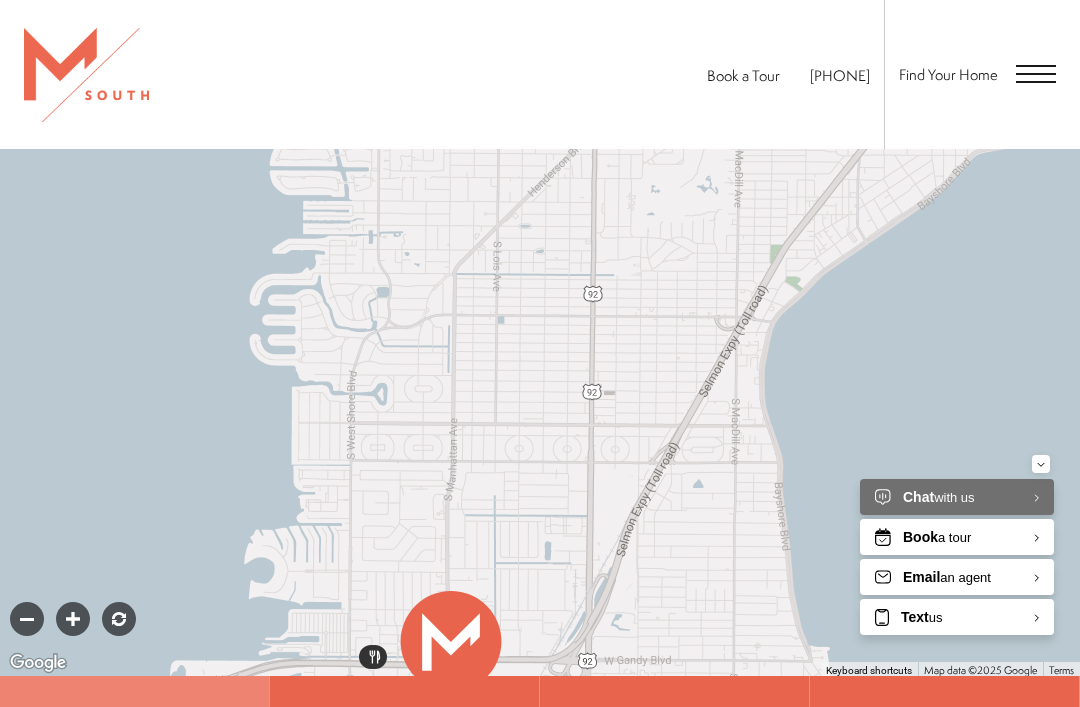 click at bounding box center (1036, 74) 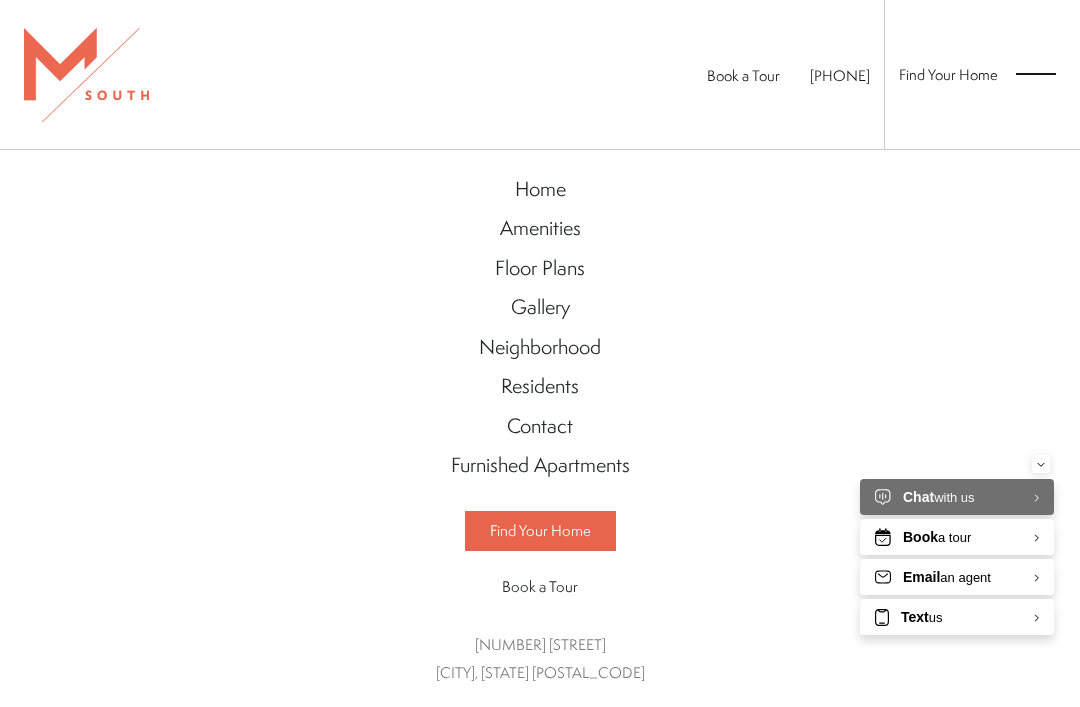 click on "Floor Plans" at bounding box center (540, 267) 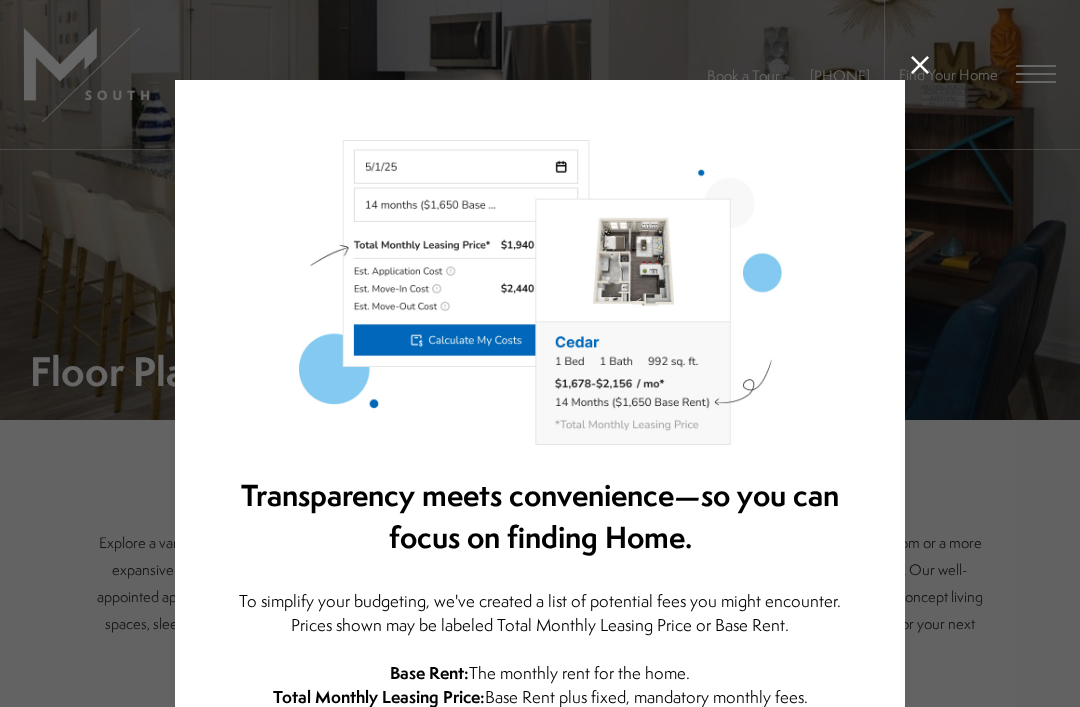 scroll, scrollTop: 0, scrollLeft: 0, axis: both 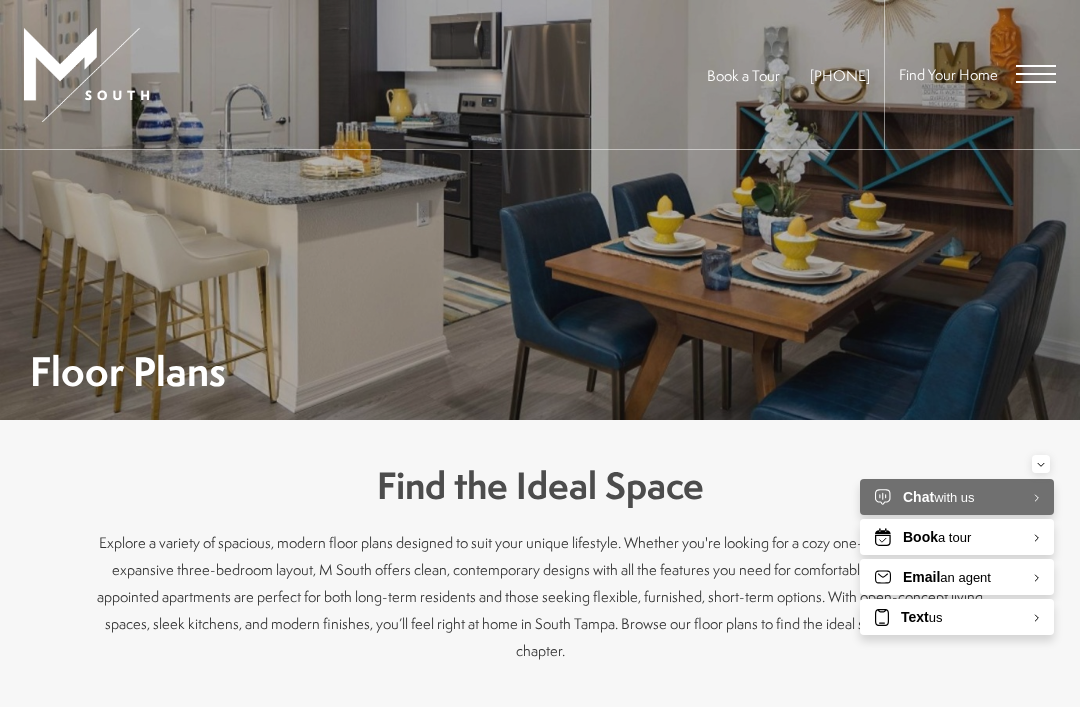 click 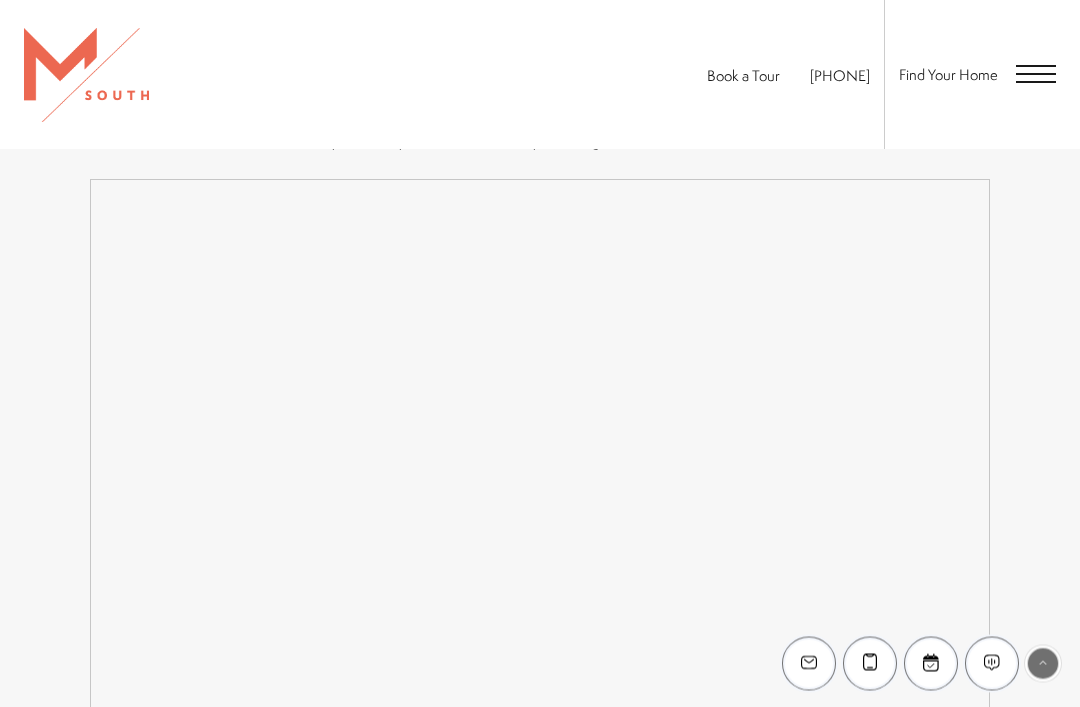 scroll, scrollTop: 2999, scrollLeft: 0, axis: vertical 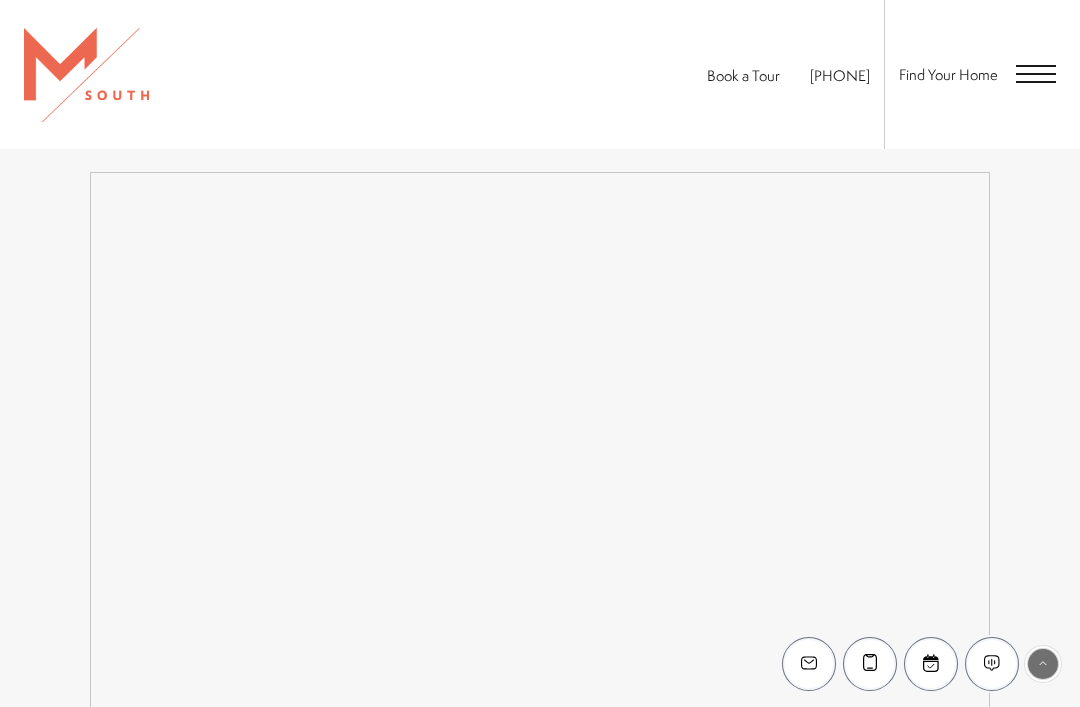 click on "Easy-to-Use Guide
To make things simple and clear, we have put together a list of potential fees you might encounter as a current or future resident. This way, you can easily see what your initial and monthly costs might be in addition to base rent." at bounding box center (540, 689) 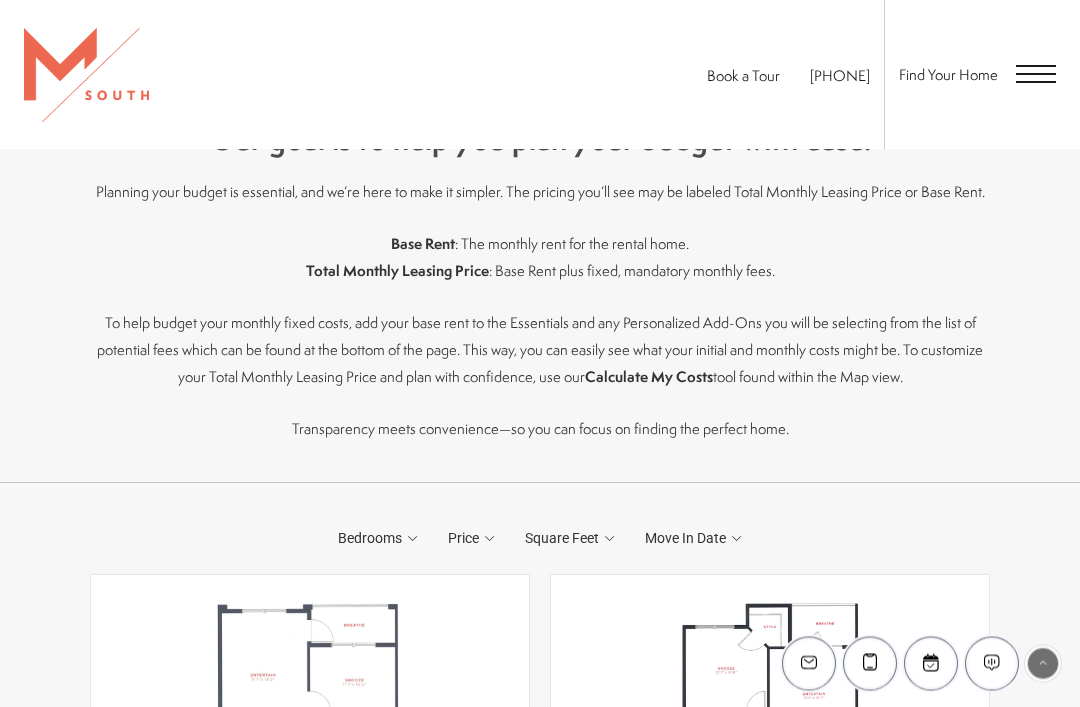 scroll, scrollTop: 640, scrollLeft: 0, axis: vertical 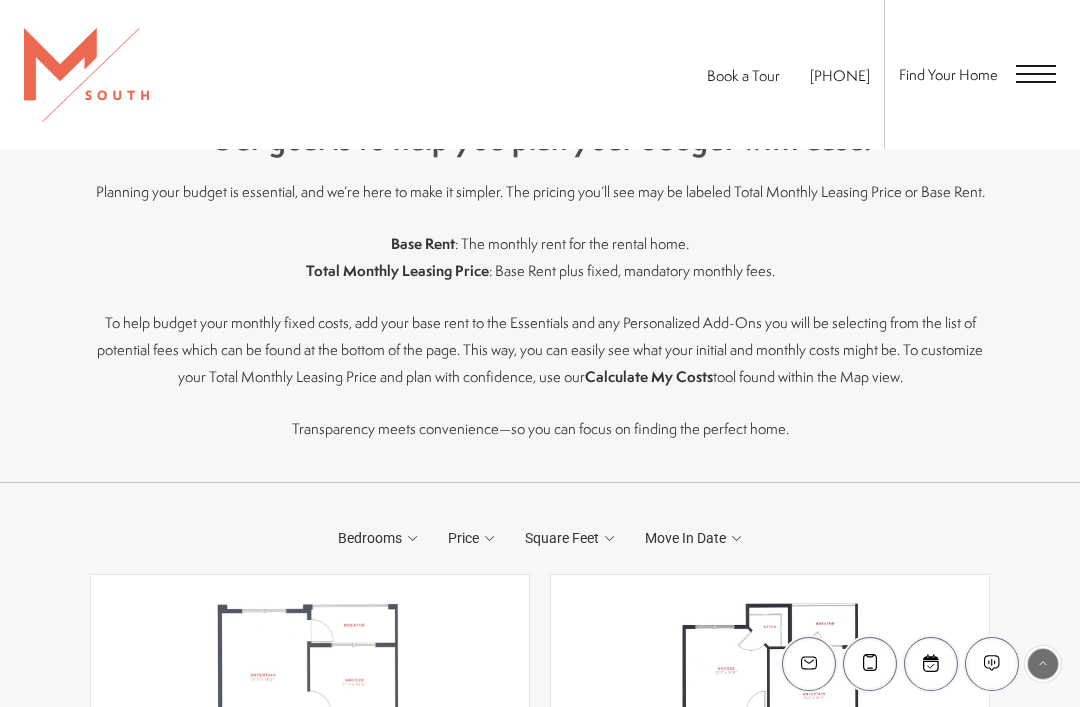 click on "Bedrooms" at bounding box center [378, 538] 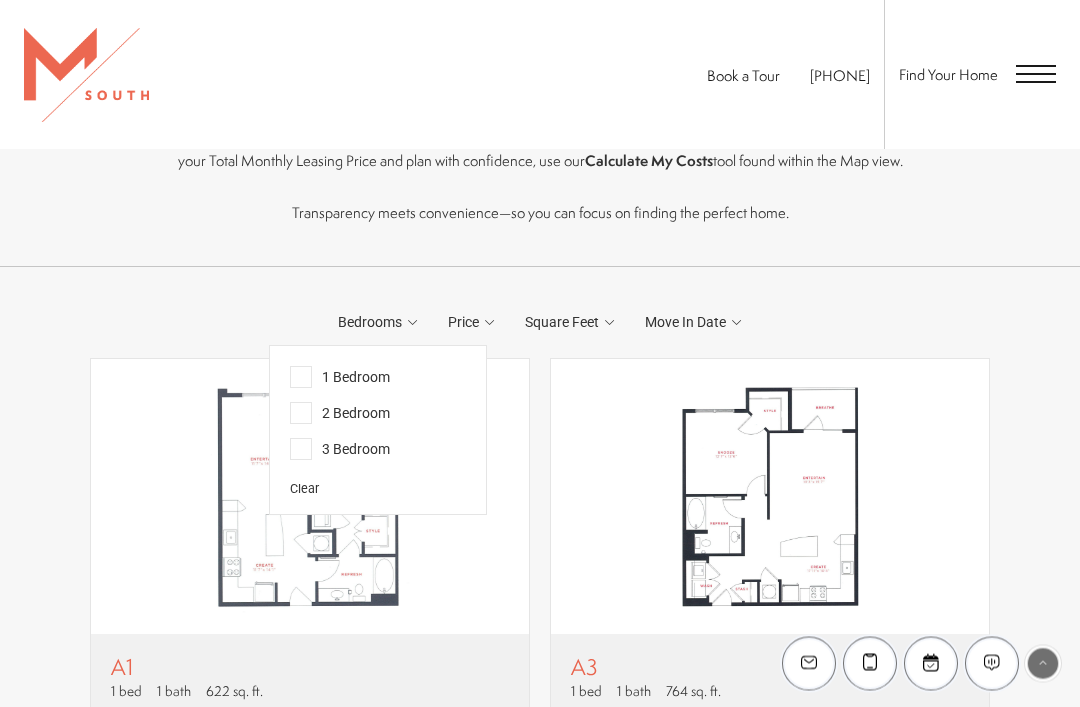scroll, scrollTop: 856, scrollLeft: 0, axis: vertical 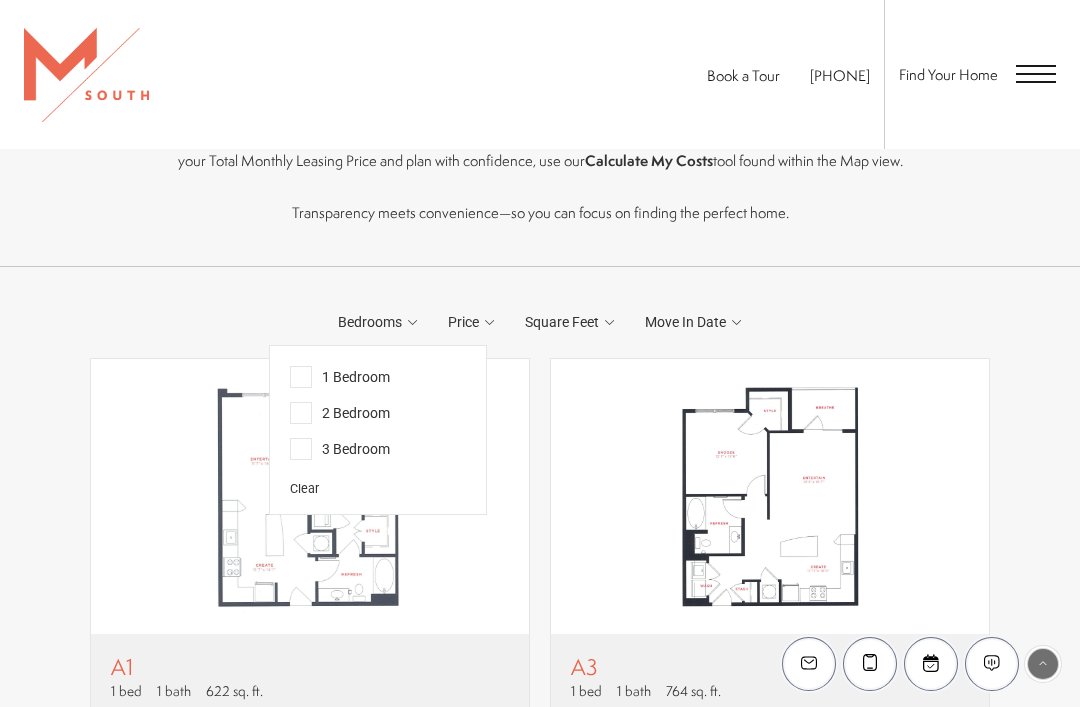 click on "1 Bedroom" at bounding box center [340, 377] 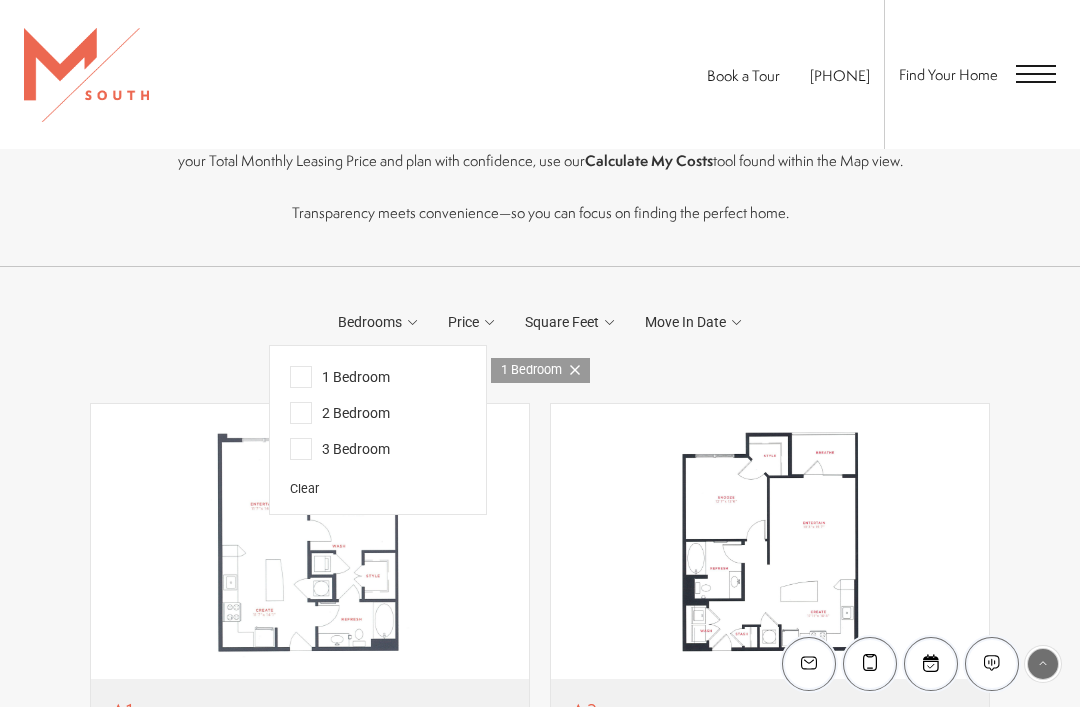 click on "Find the Ideal Space Explore a variety of spacious, modern floor plans designed to suit your unique lifestyle. Whether you're looking for a cozy one-bedroom or a more expansive three-bedroom layout, M South offers clean, contemporary designs with all the features you need for comfortable living. Our well-appointed apartments are perfect for both long-term residents and those seeking flexible, furnished, short-term options. With open-concept living spaces, sleek kitchens, and modern finishes, you’ll feel right at home in South Tampa. Browse our floor plans to find the ideal space for your next chapter.
Our goal is to help you plan your budget with ease. Planning your budget is essential, and we’re here to make it simpler. The pricing you’ll see may be labeled Total Monthly Leasing Price or Base Rent. Base Rent : The monthly rent for the rental home. Total Monthly Leasing Price Calculate My Costs" at bounding box center [540, -85] 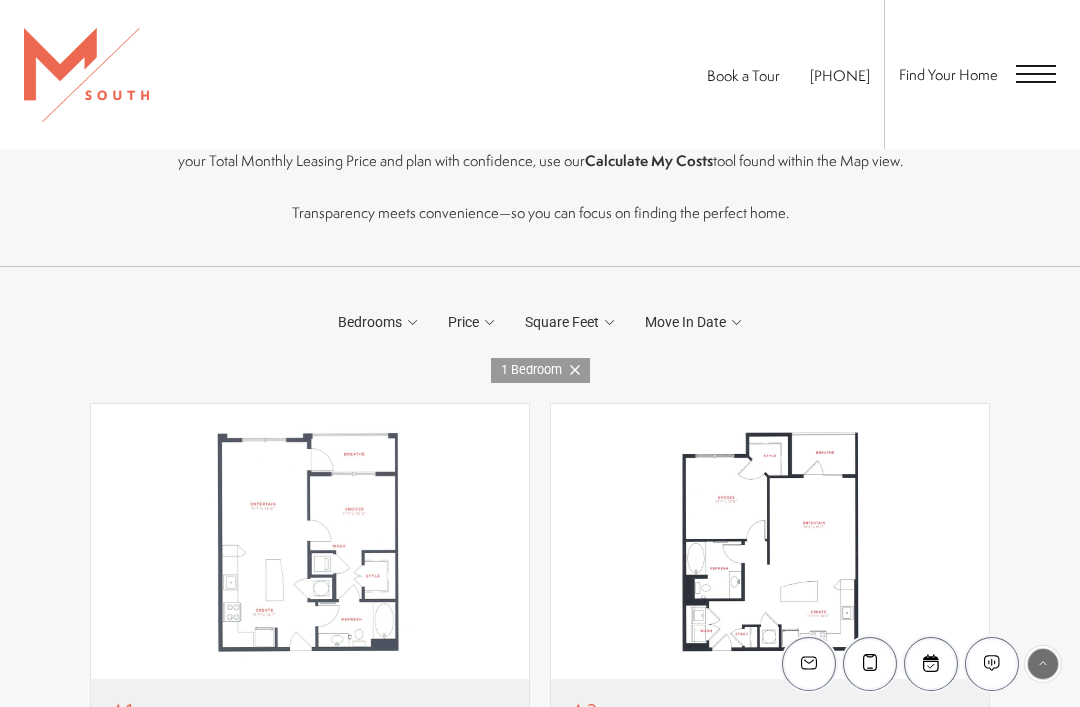click on "Move In Date" at bounding box center [693, 322] 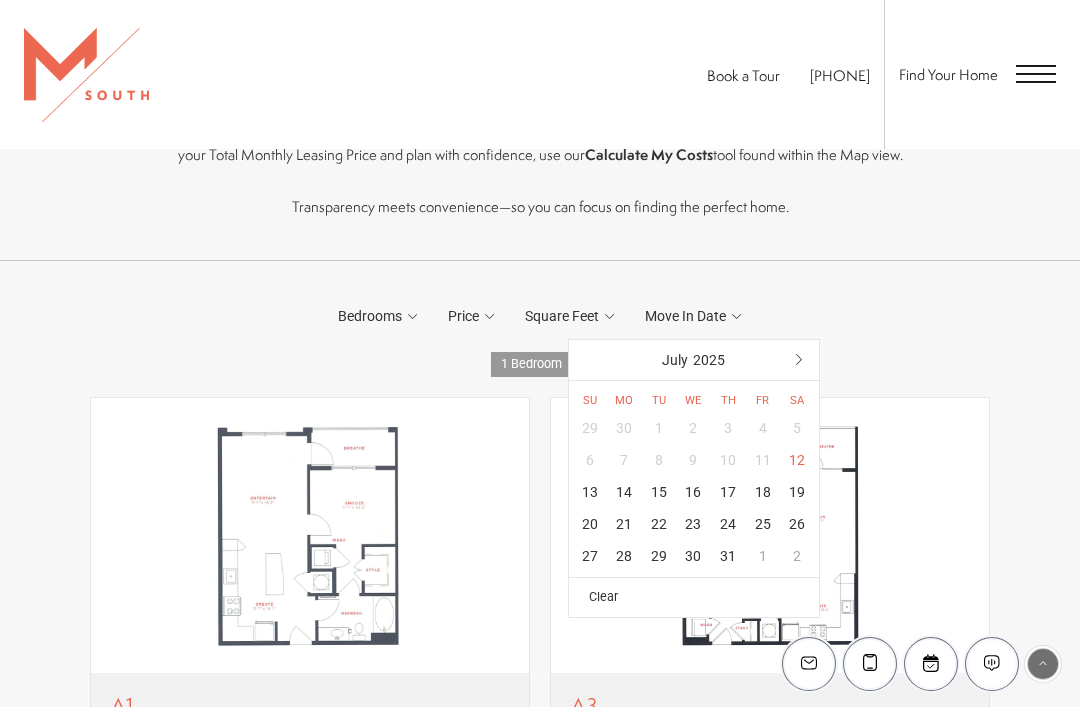 scroll, scrollTop: 866, scrollLeft: 0, axis: vertical 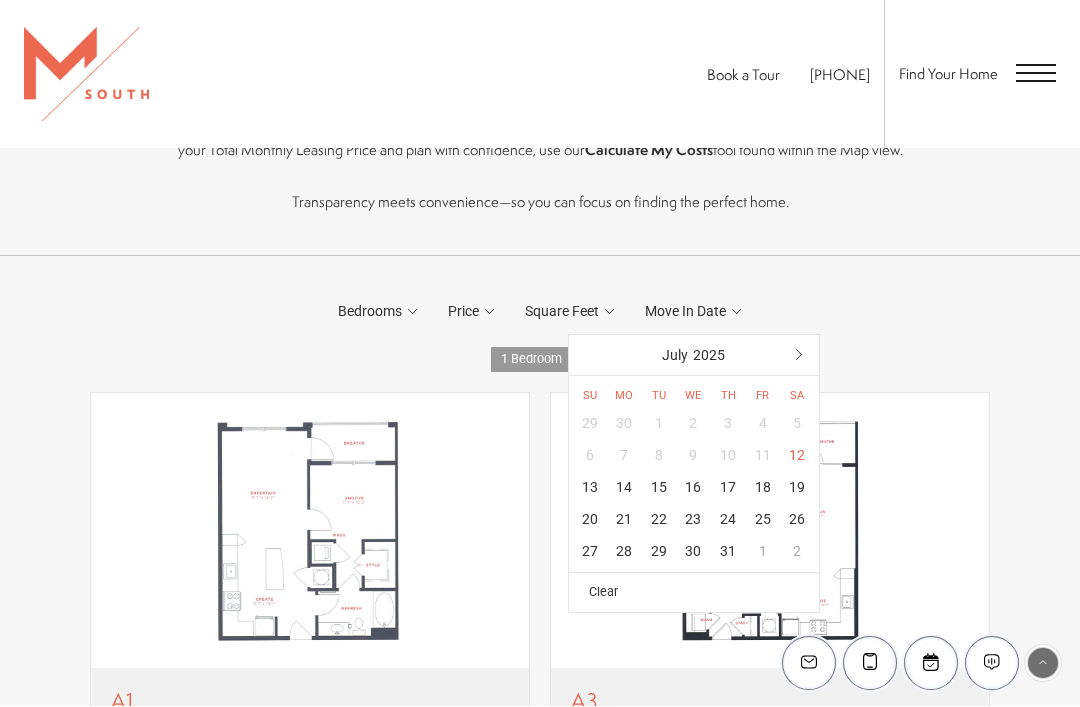 click on "July  2025" at bounding box center (694, 356) 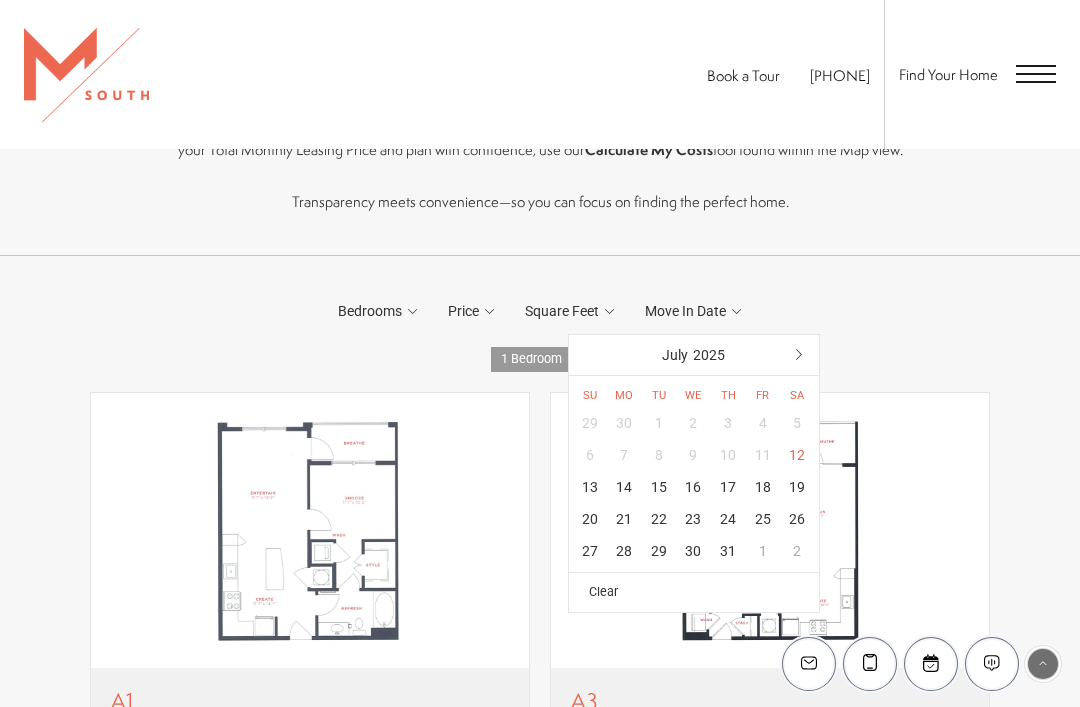 click at bounding box center (799, 355) 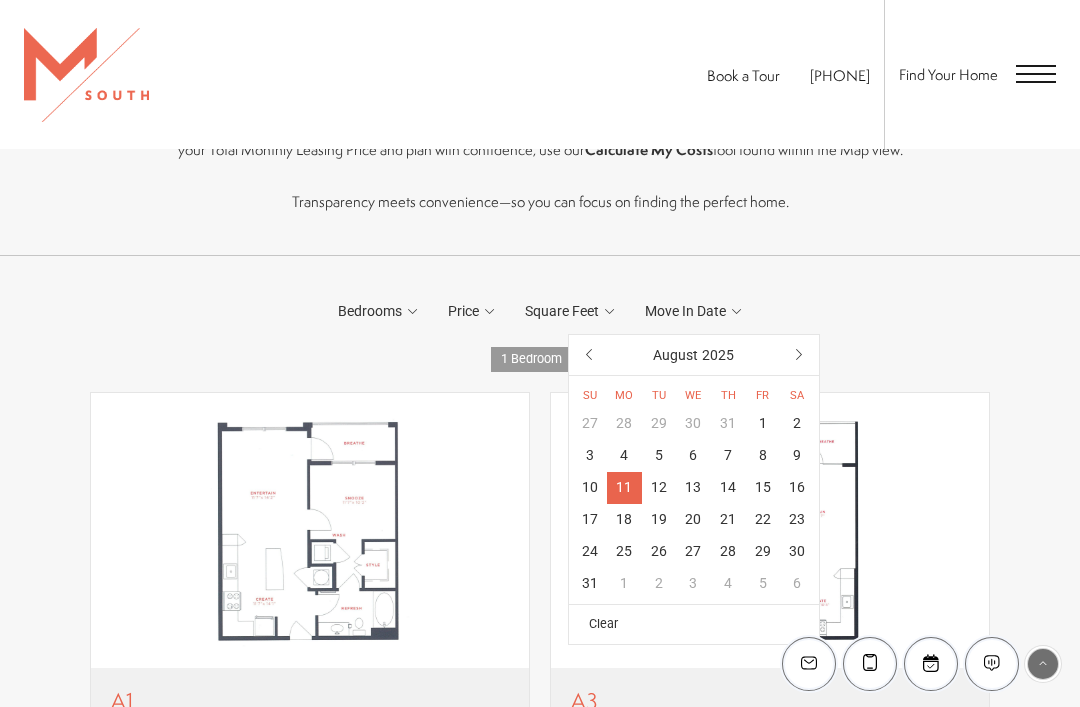 click on "11" at bounding box center [624, 488] 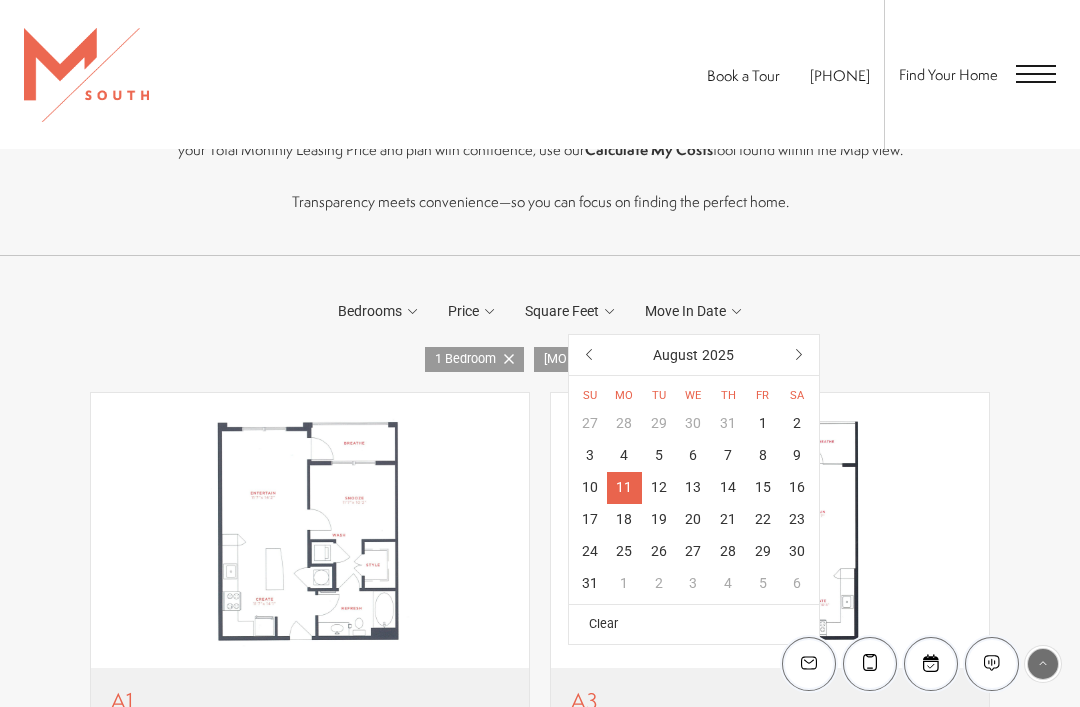 click on "2
Bedrooms
1 Bedroom
2 Bedroom
3 Bedroom
Clear
Price" at bounding box center (540, 311) 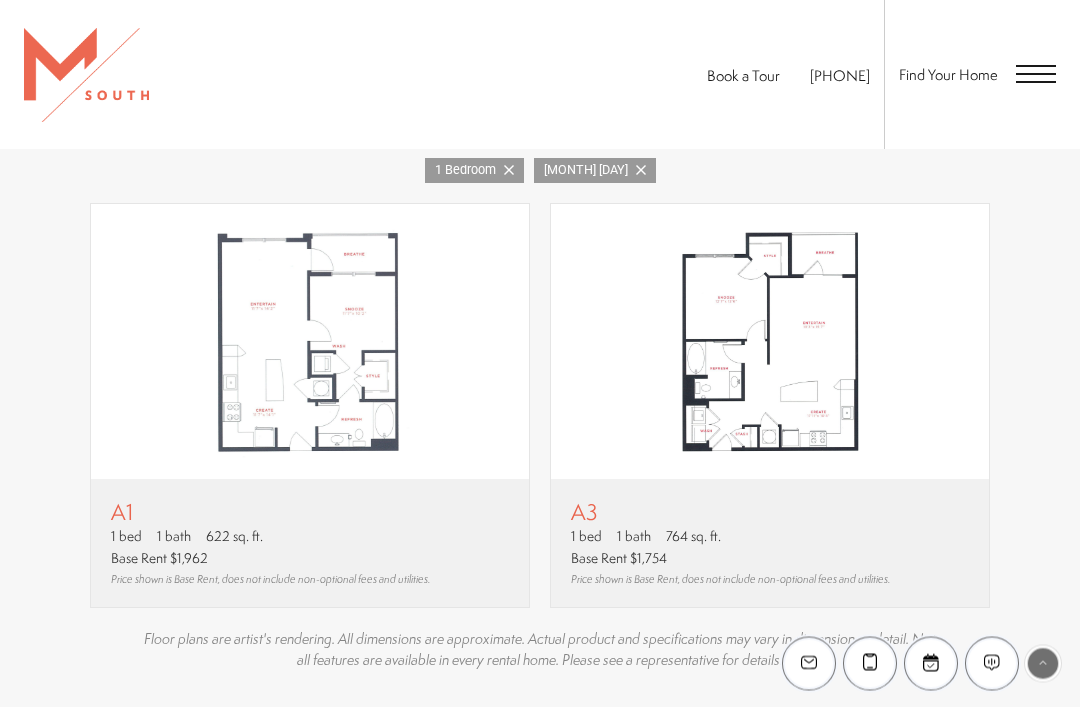 scroll, scrollTop: 1057, scrollLeft: 0, axis: vertical 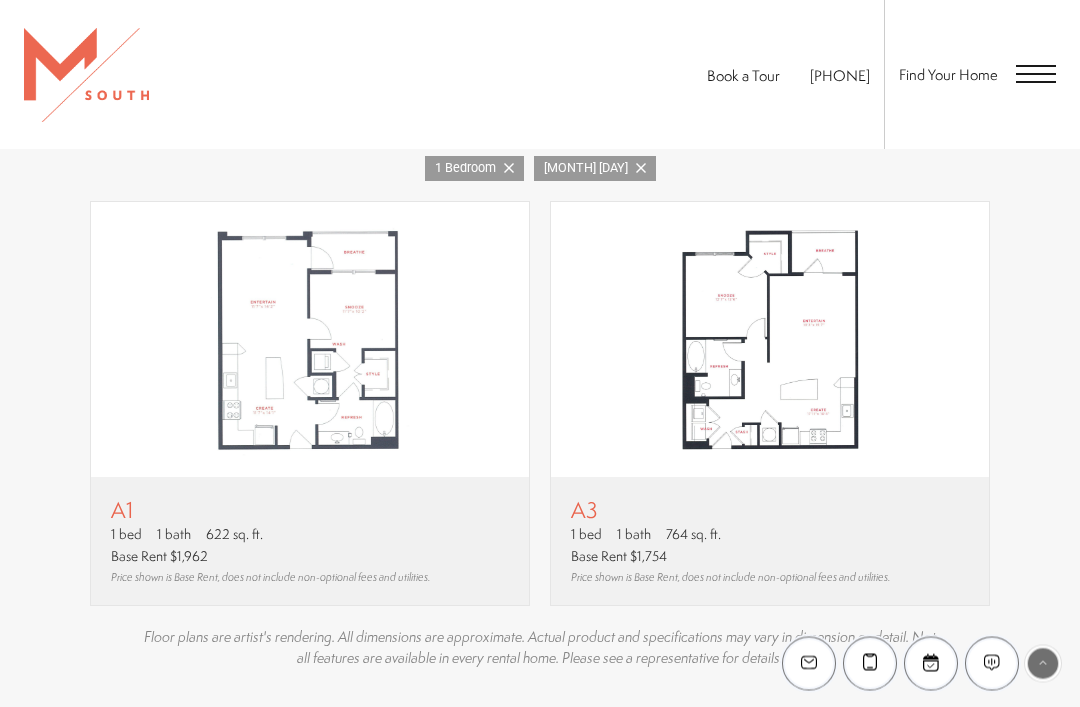 click at bounding box center [770, 340] 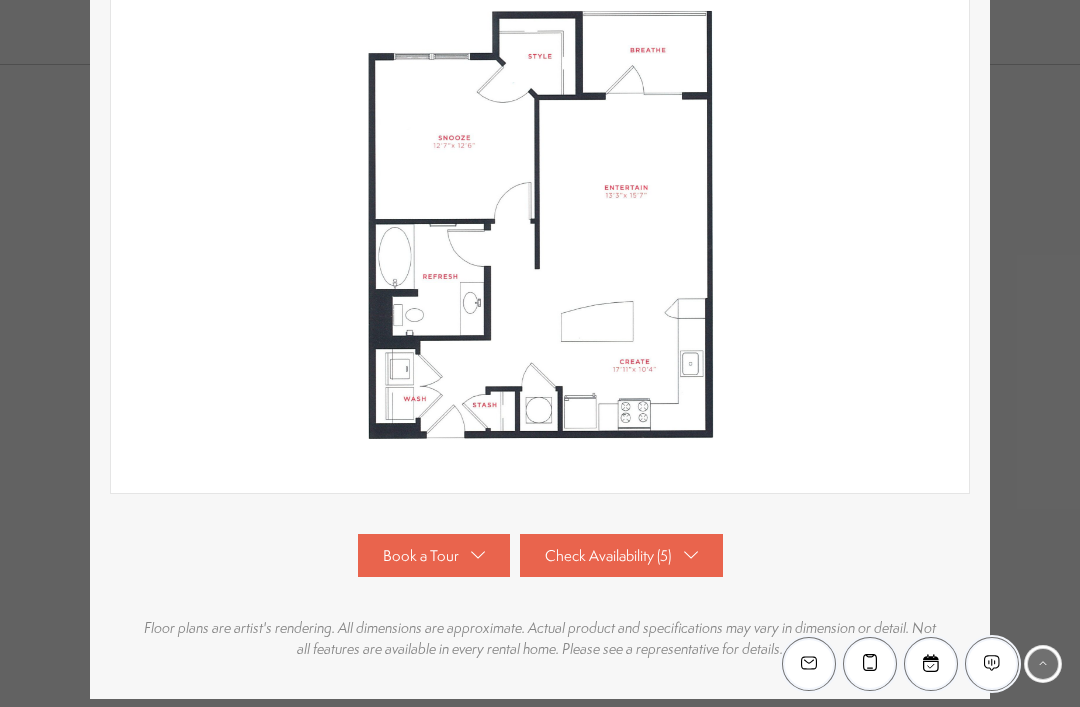scroll, scrollTop: 226, scrollLeft: 0, axis: vertical 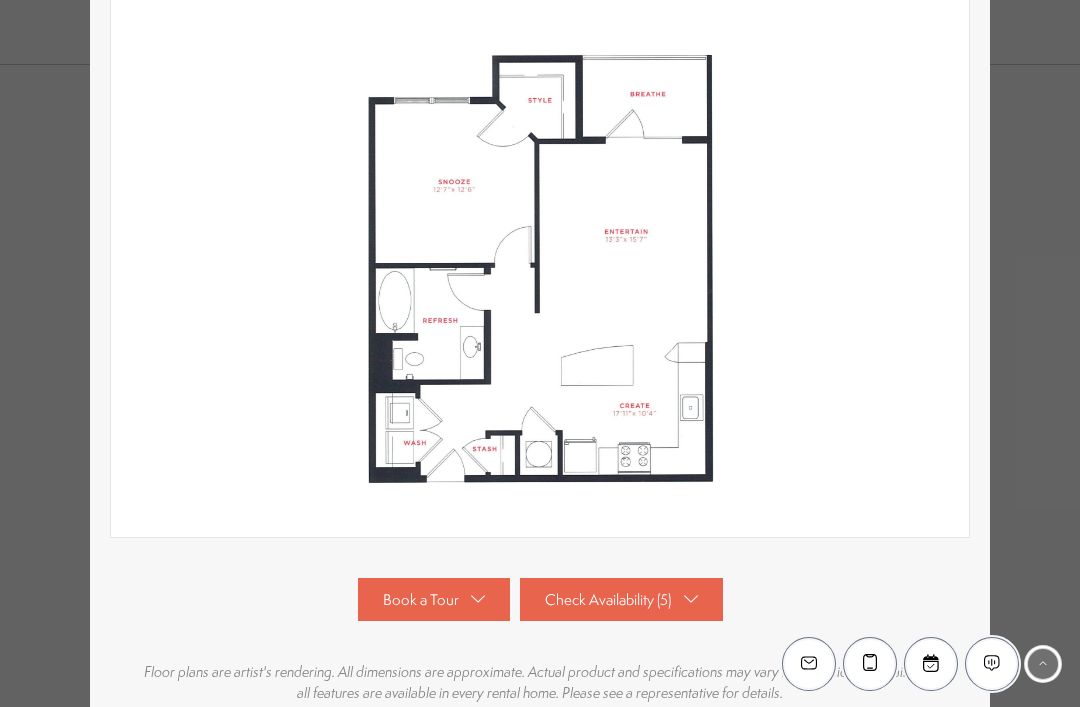 click on "Check Availability (5)" at bounding box center (621, 599) 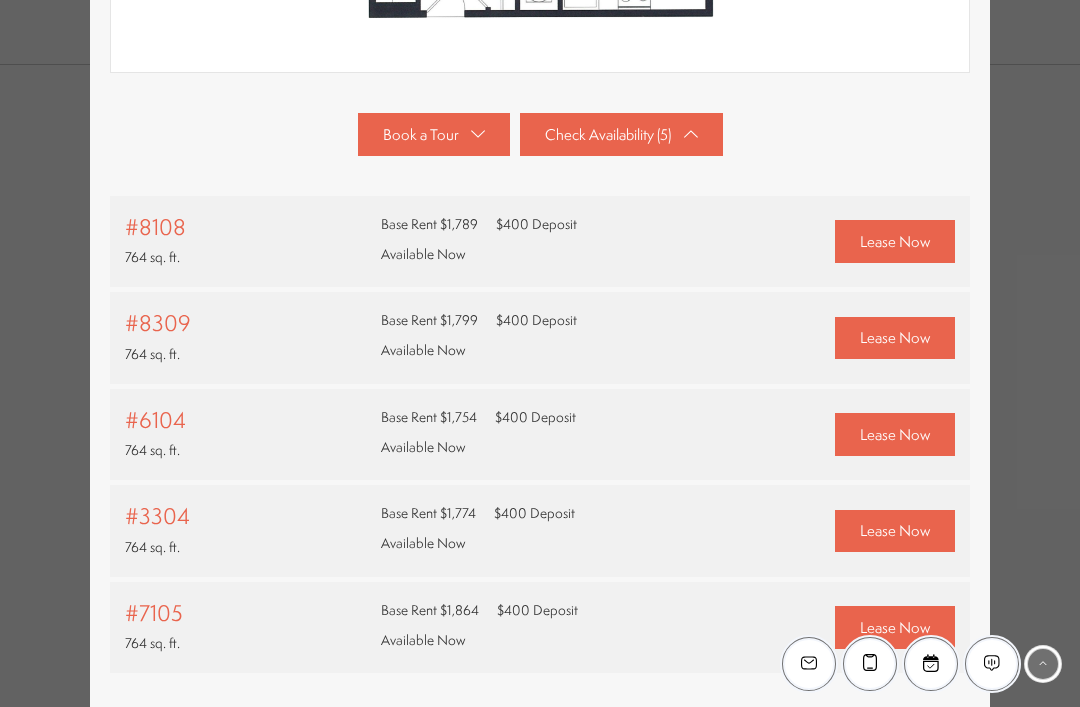 scroll, scrollTop: 805, scrollLeft: 0, axis: vertical 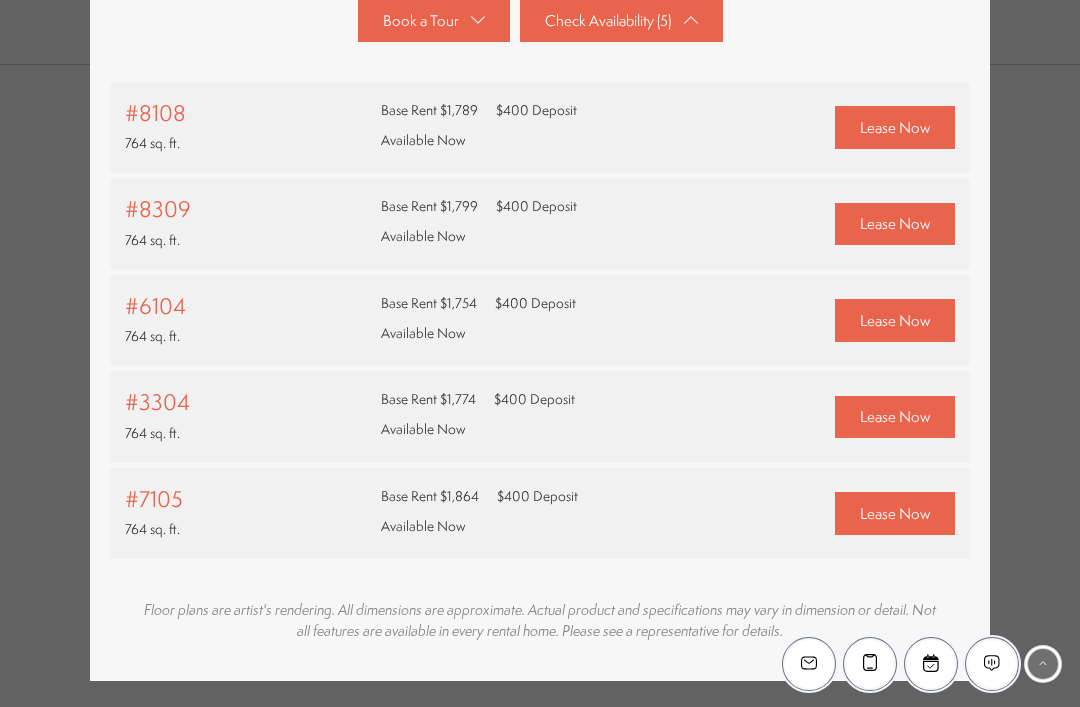 click on "Skip to main content
×
Pet Policy
We welcome all your furry friends at MSouth. Restrictions Apply.
Book a Tour
813-570-8014
Find Your Home" at bounding box center [540, 0] 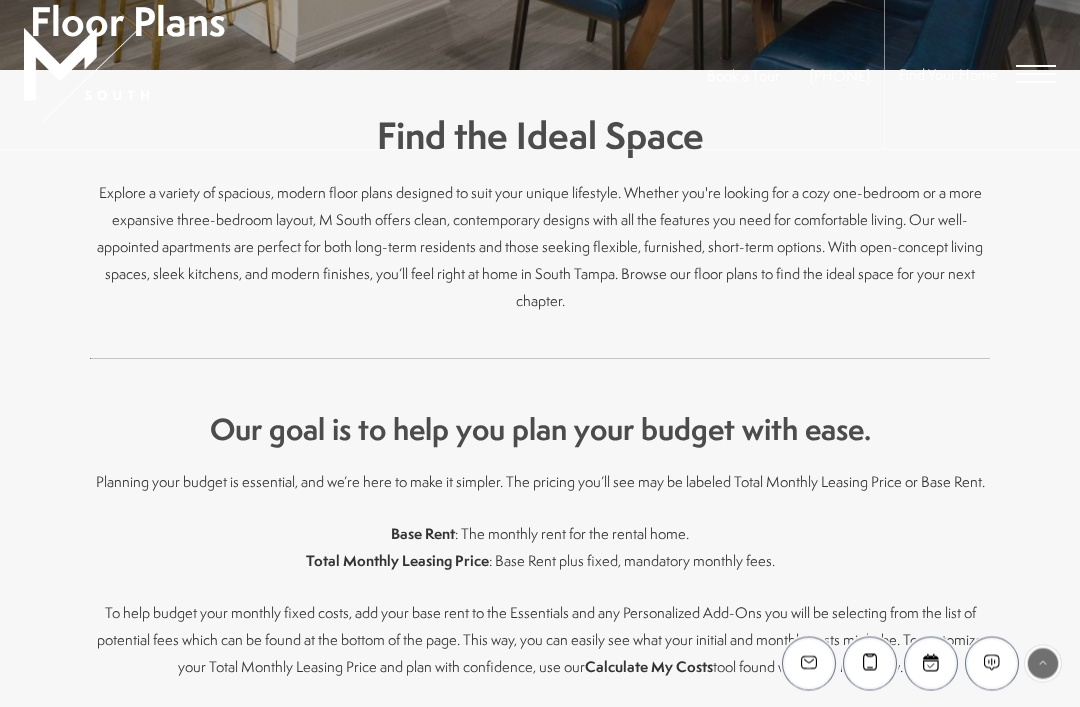 scroll, scrollTop: 0, scrollLeft: 0, axis: both 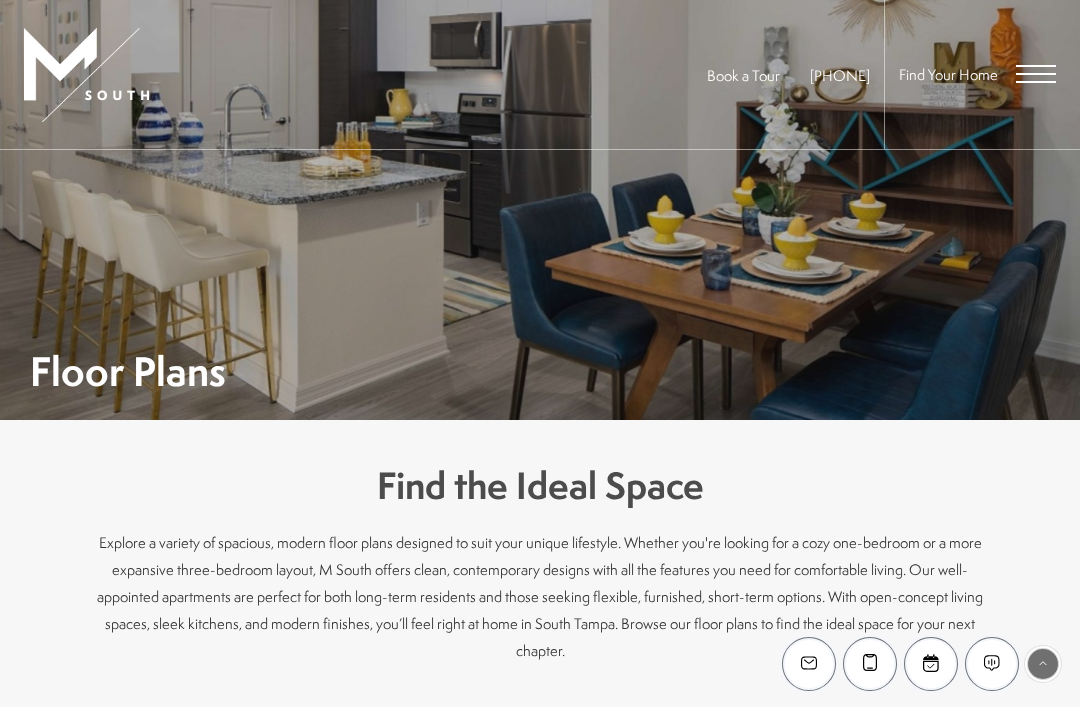 click at bounding box center [1036, 74] 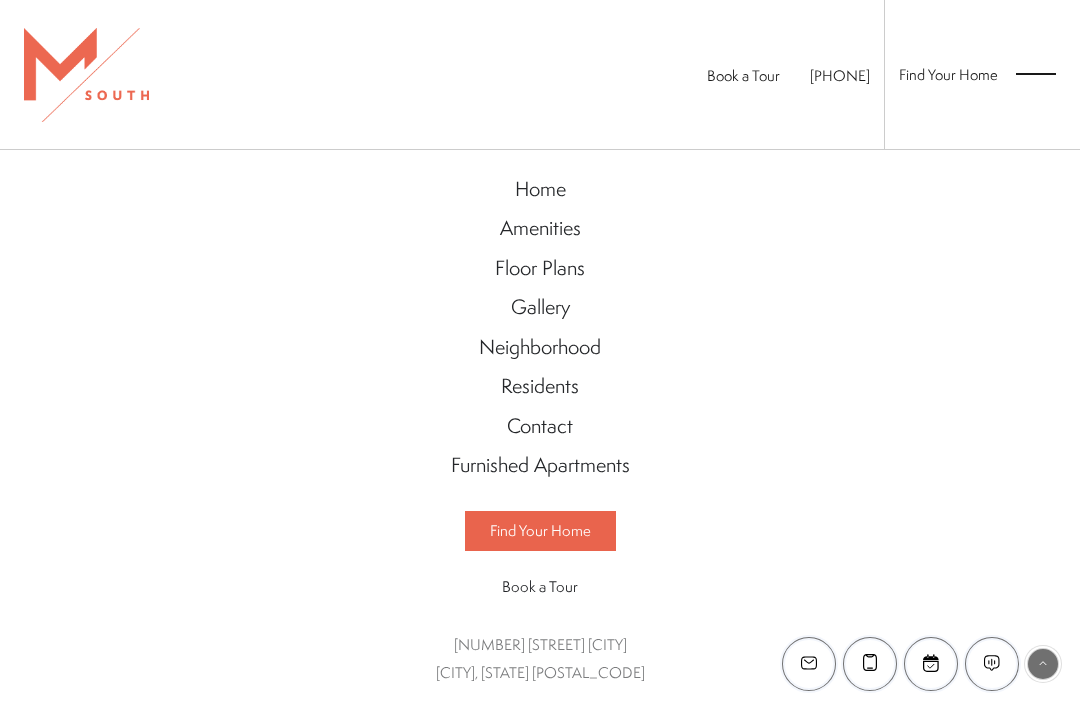 click on "Gallery" at bounding box center (540, 306) 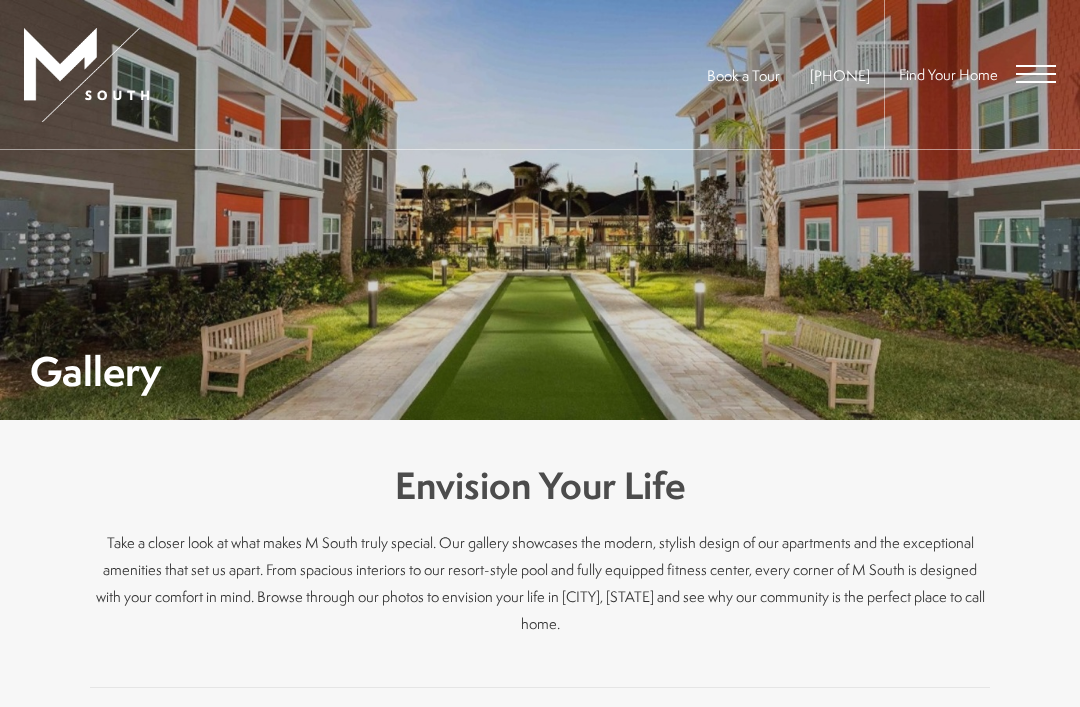 scroll, scrollTop: 0, scrollLeft: 0, axis: both 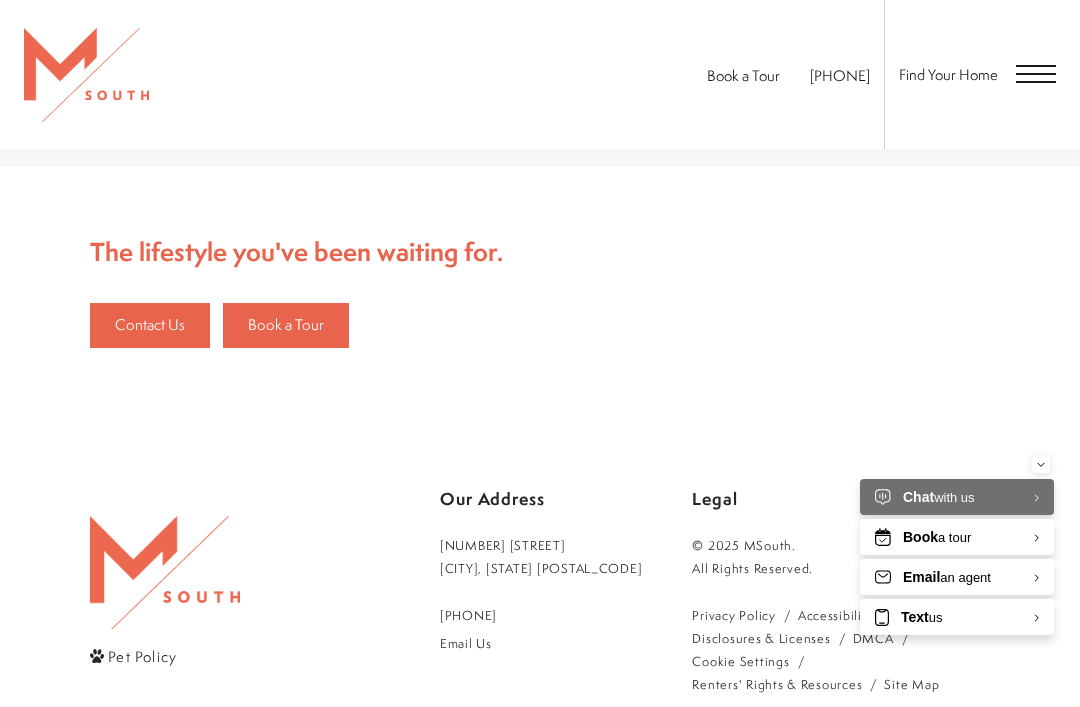 click at bounding box center [1036, 66] 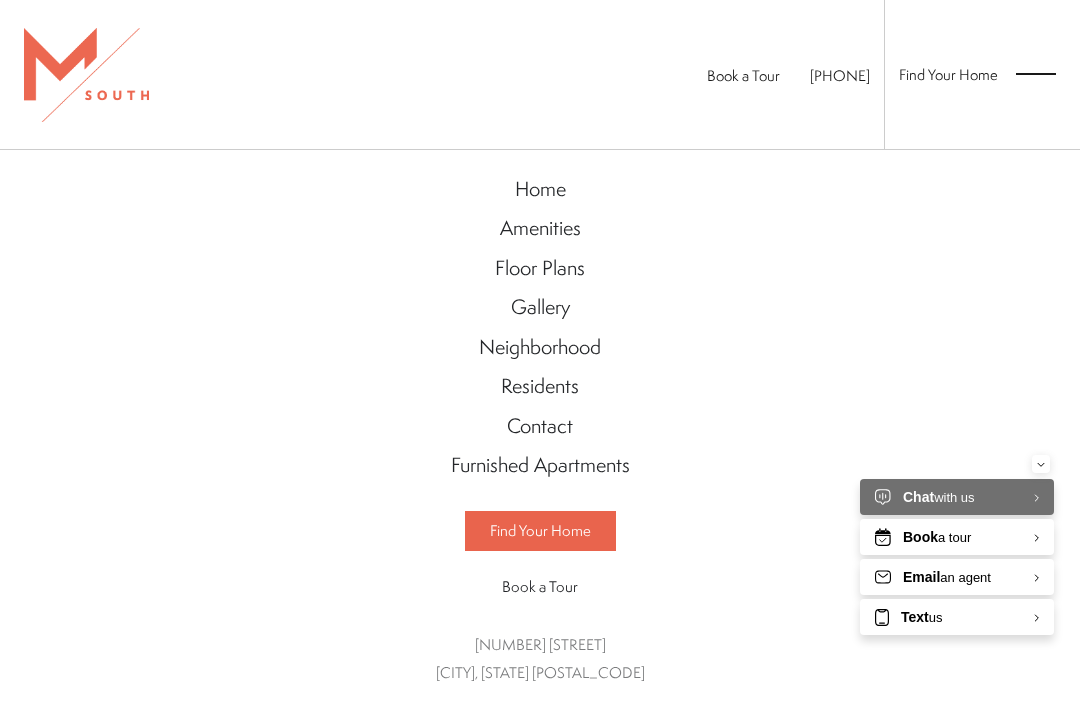 click on "Furnished Apartments" at bounding box center [540, 464] 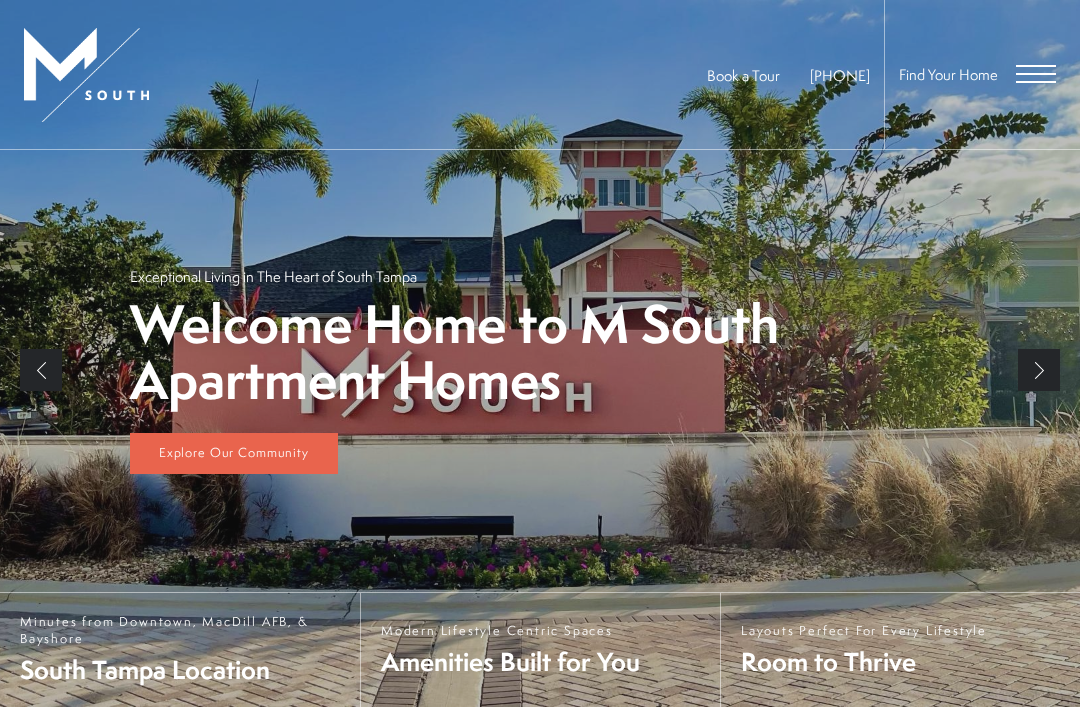 scroll, scrollTop: 0, scrollLeft: 0, axis: both 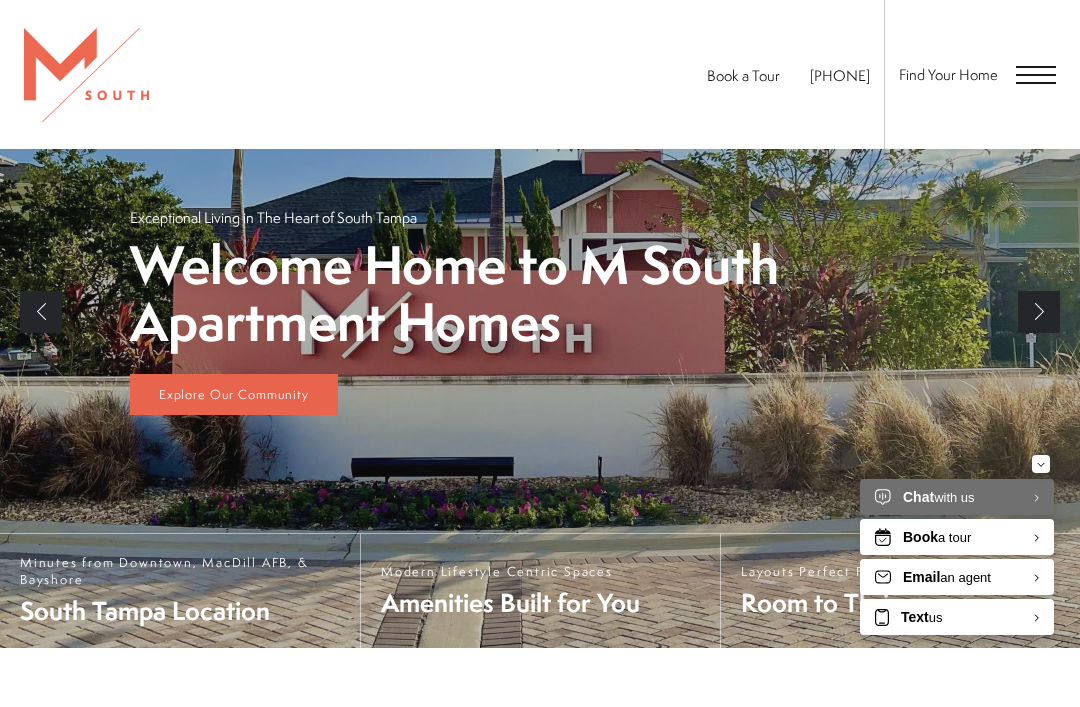 click at bounding box center (1041, 464) 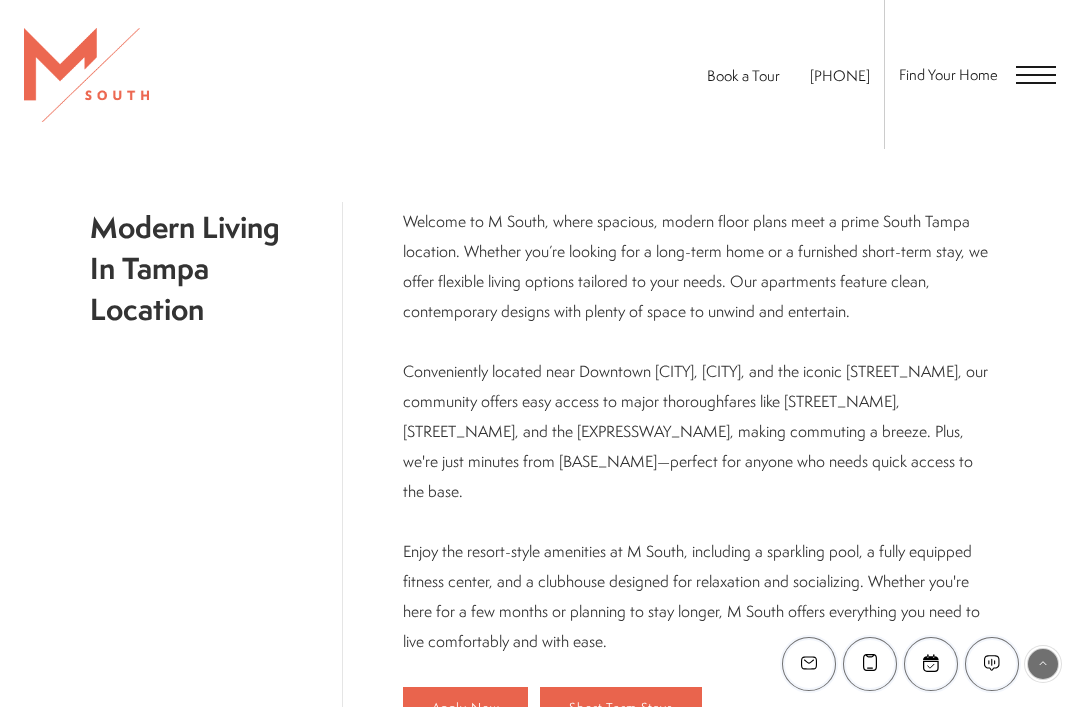 scroll, scrollTop: 967, scrollLeft: 0, axis: vertical 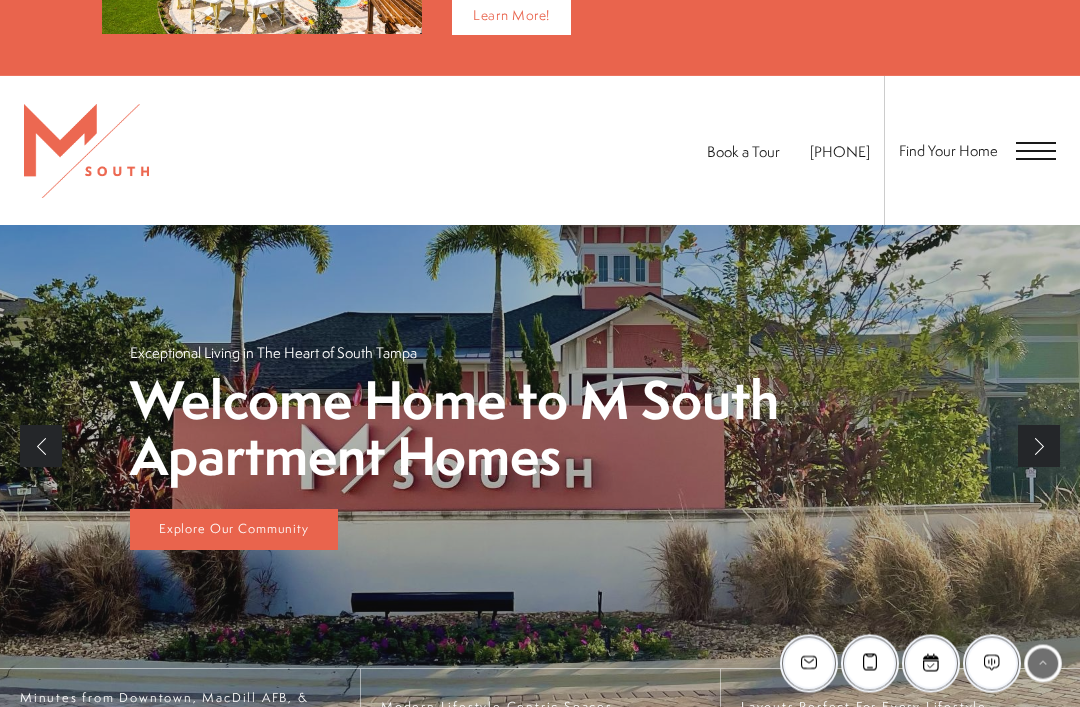 click at bounding box center (1036, 152) 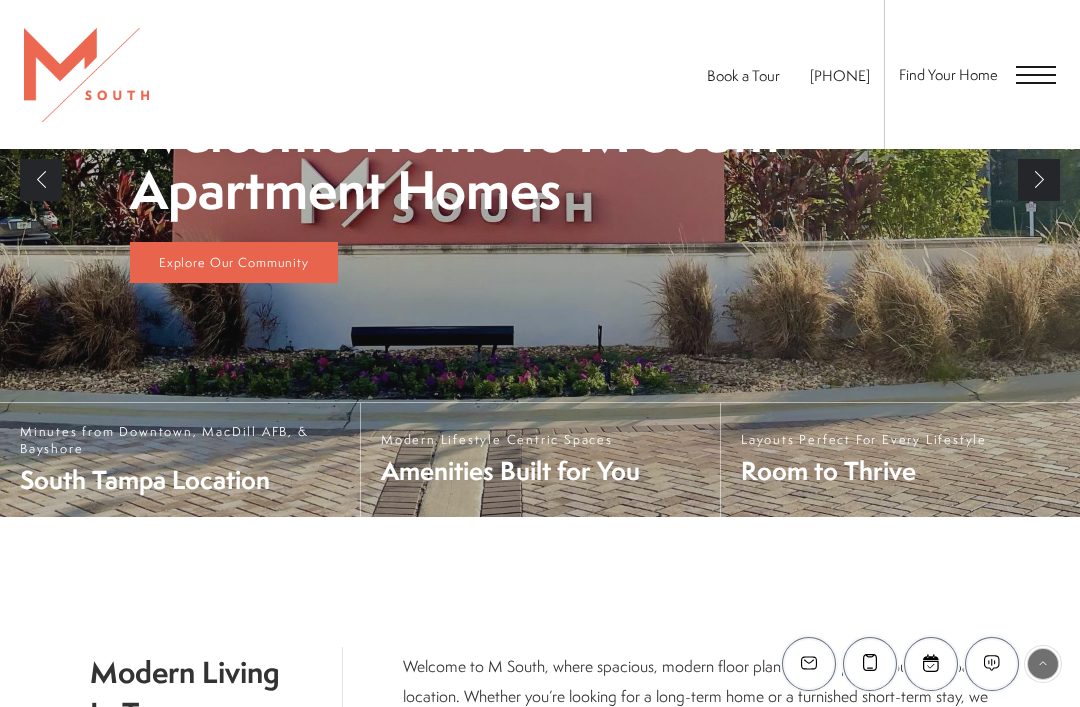 scroll, scrollTop: 0, scrollLeft: 0, axis: both 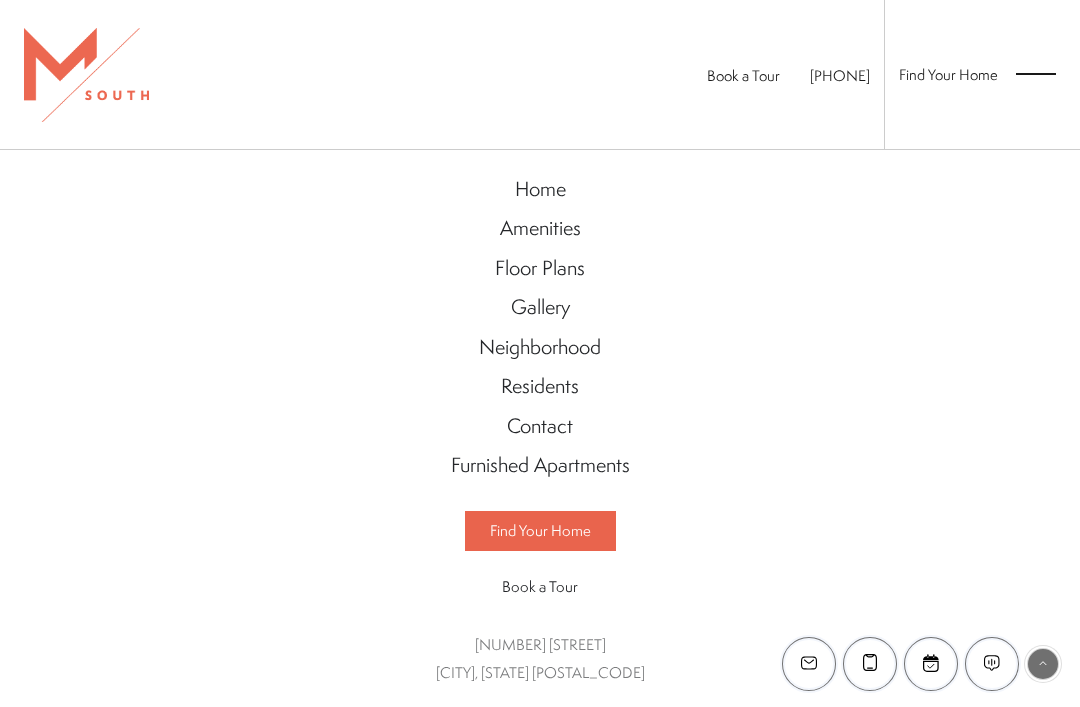 click at bounding box center (1036, 74) 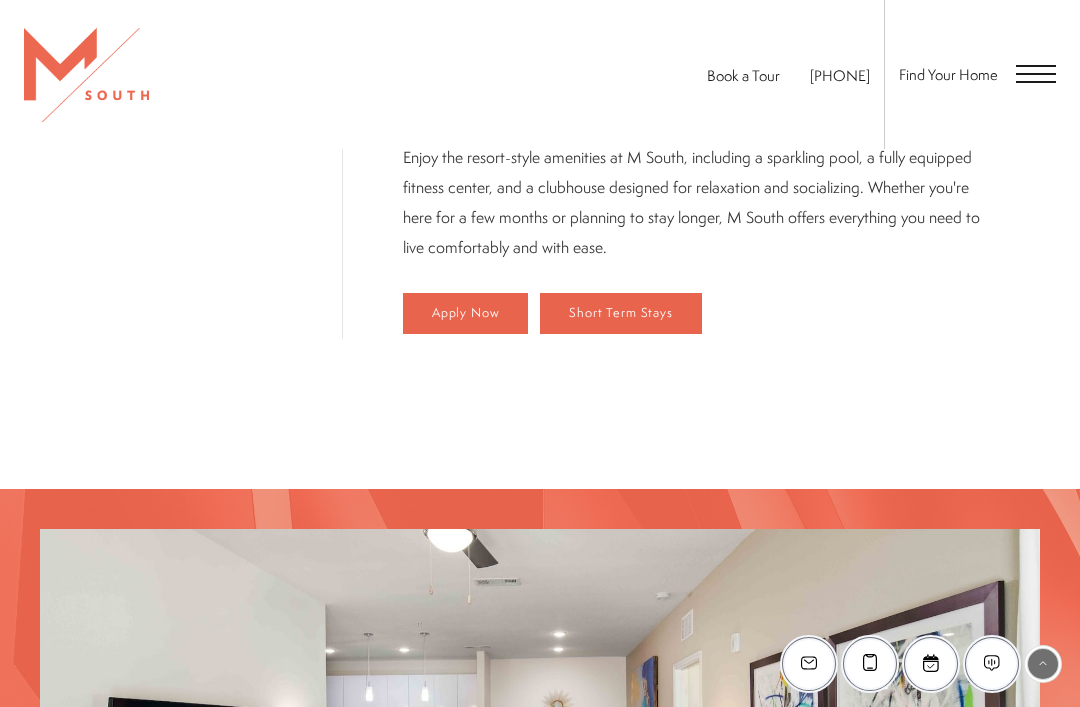 scroll, scrollTop: 1082, scrollLeft: 0, axis: vertical 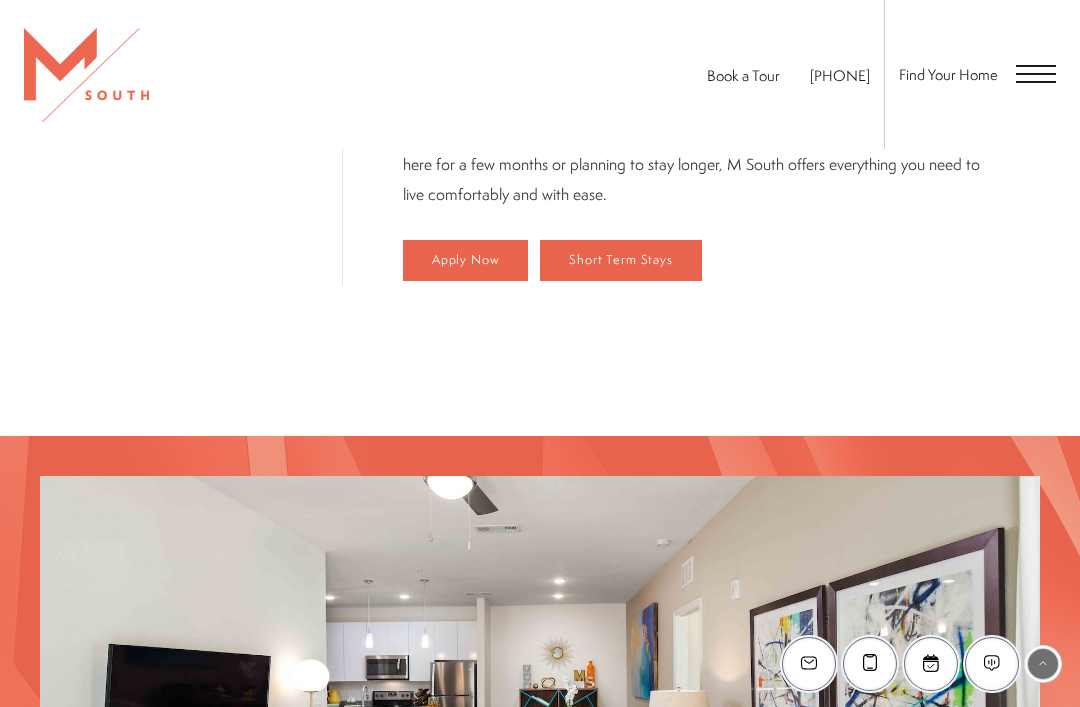 click on "Apply Now" at bounding box center (466, 260) 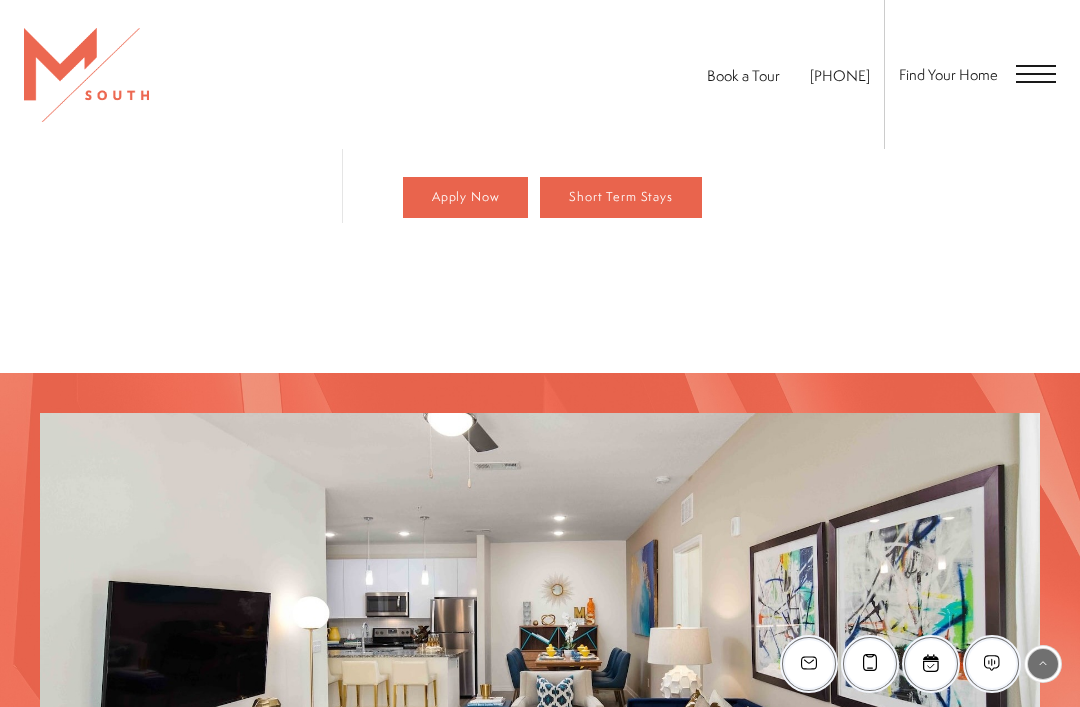 scroll, scrollTop: 1146, scrollLeft: 0, axis: vertical 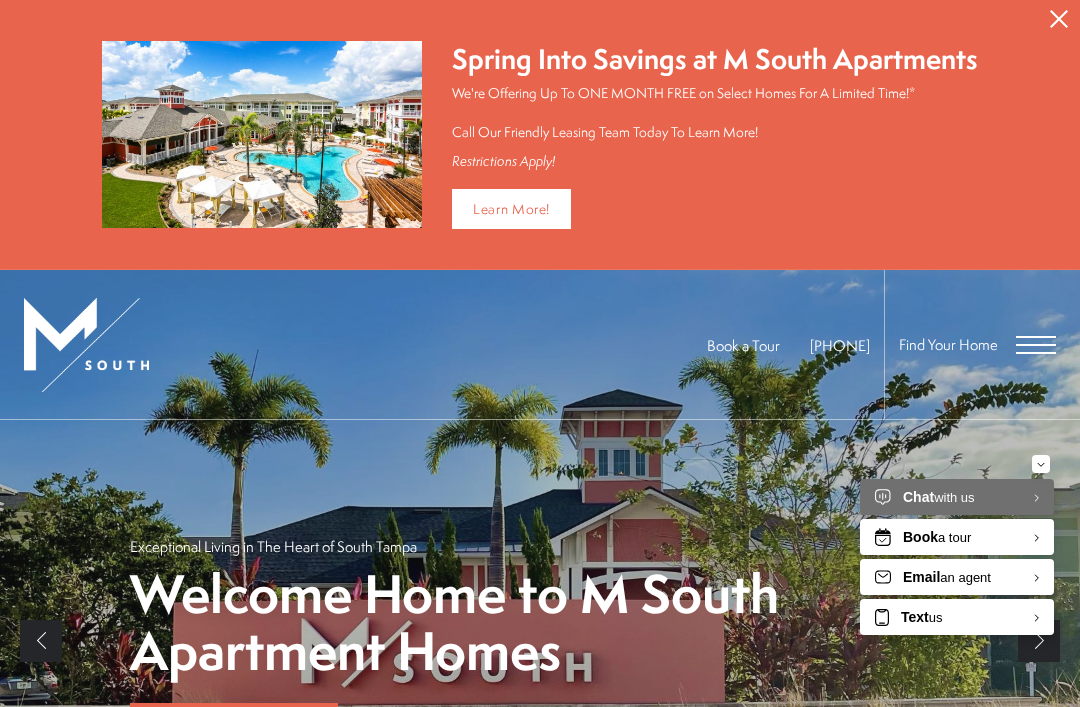 click 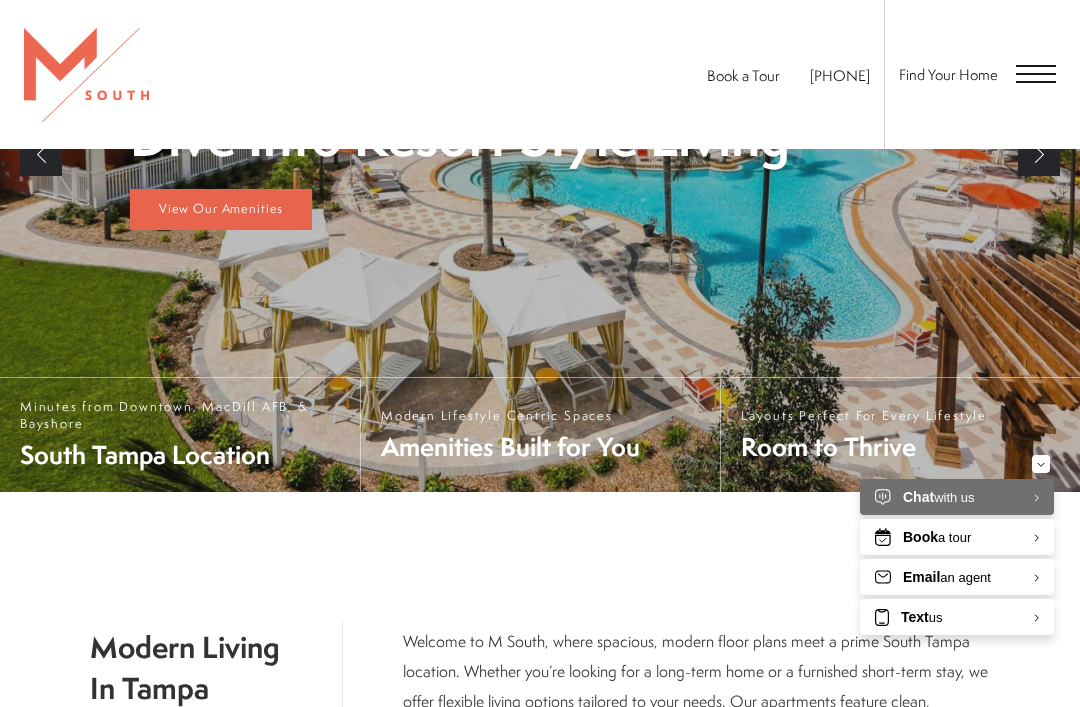 scroll, scrollTop: 0, scrollLeft: 0, axis: both 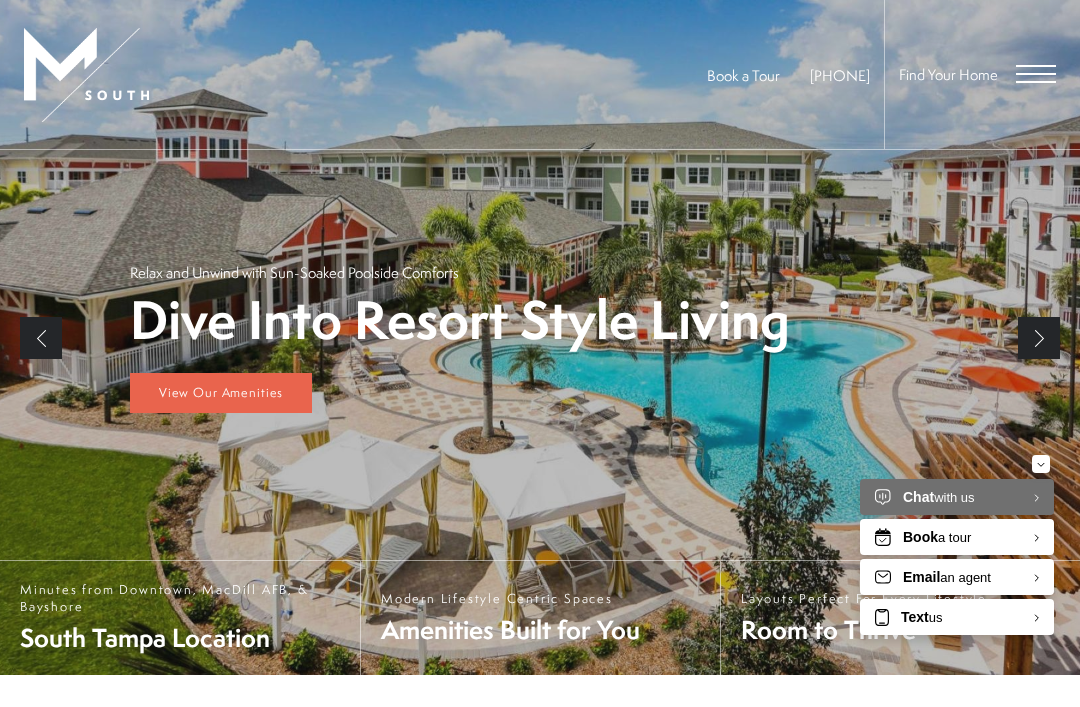 click at bounding box center (540, 321) 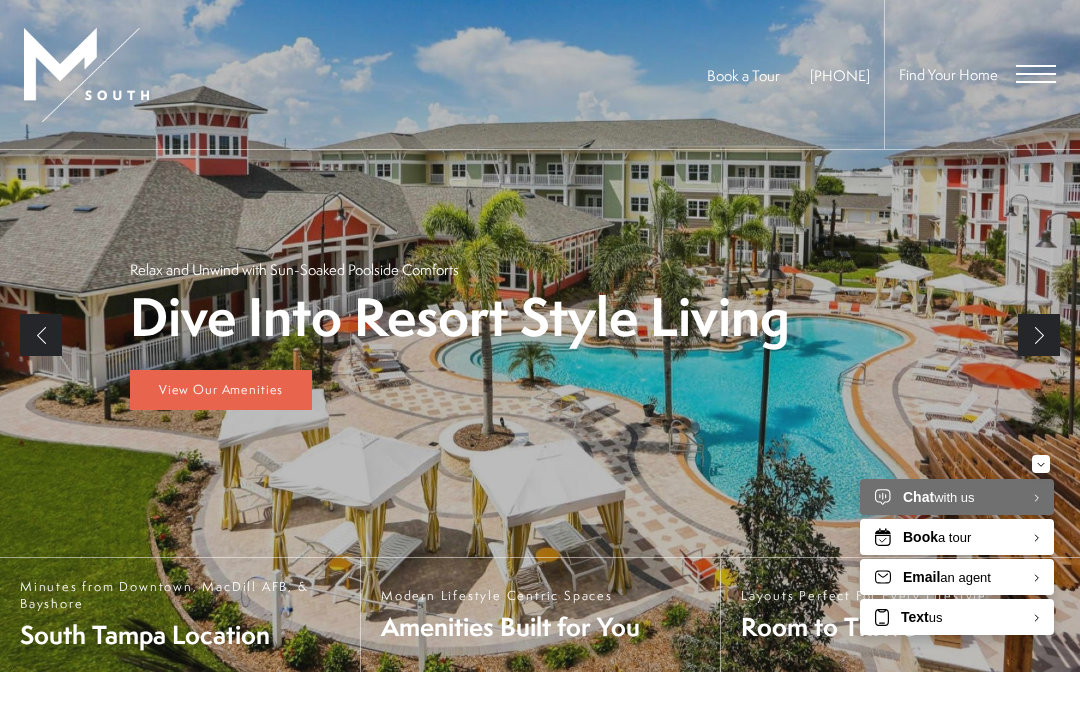 click at bounding box center [540, 318] 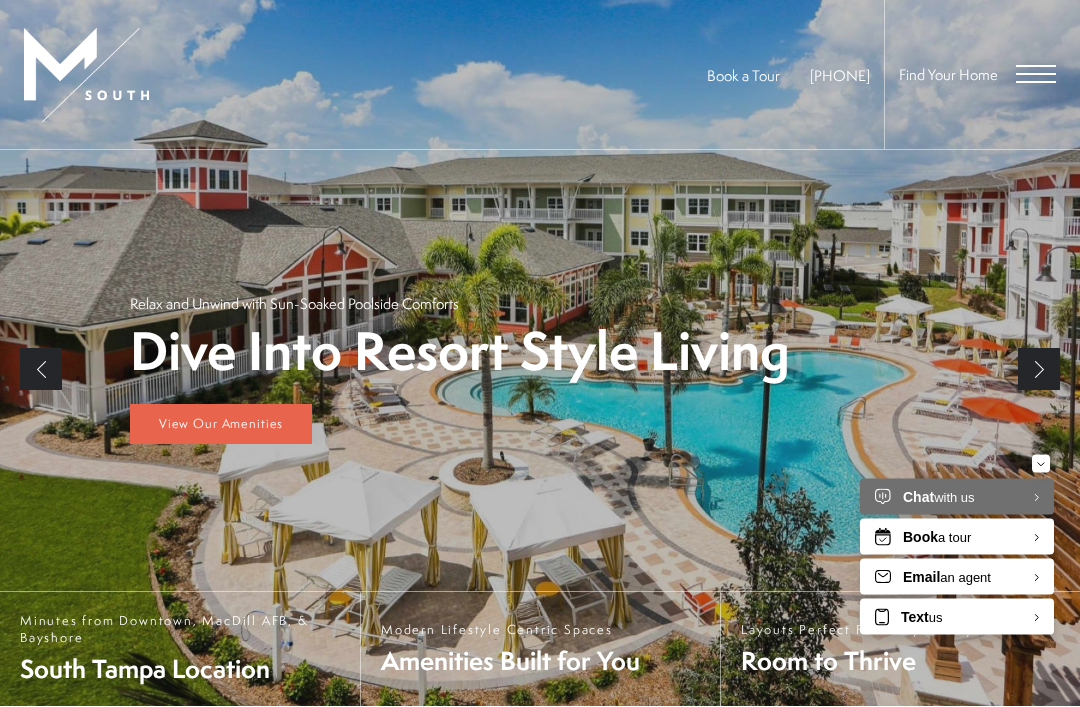 scroll, scrollTop: 0, scrollLeft: 0, axis: both 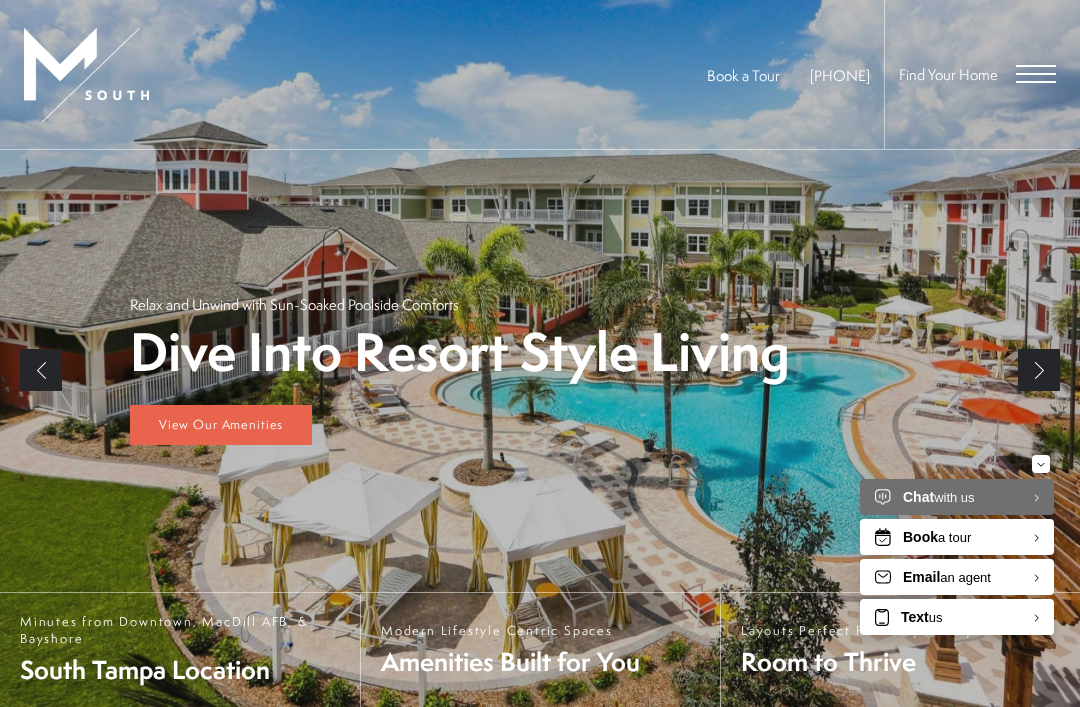 click at bounding box center (1036, 74) 